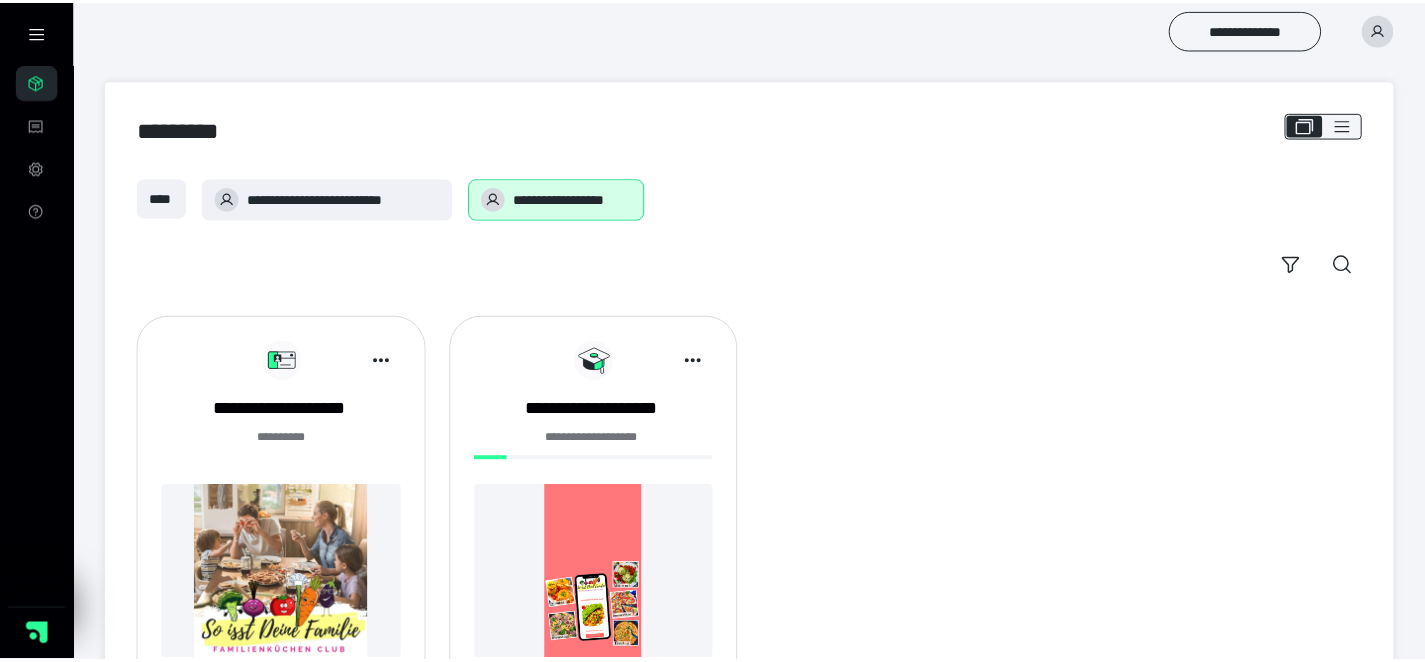 scroll, scrollTop: 0, scrollLeft: 0, axis: both 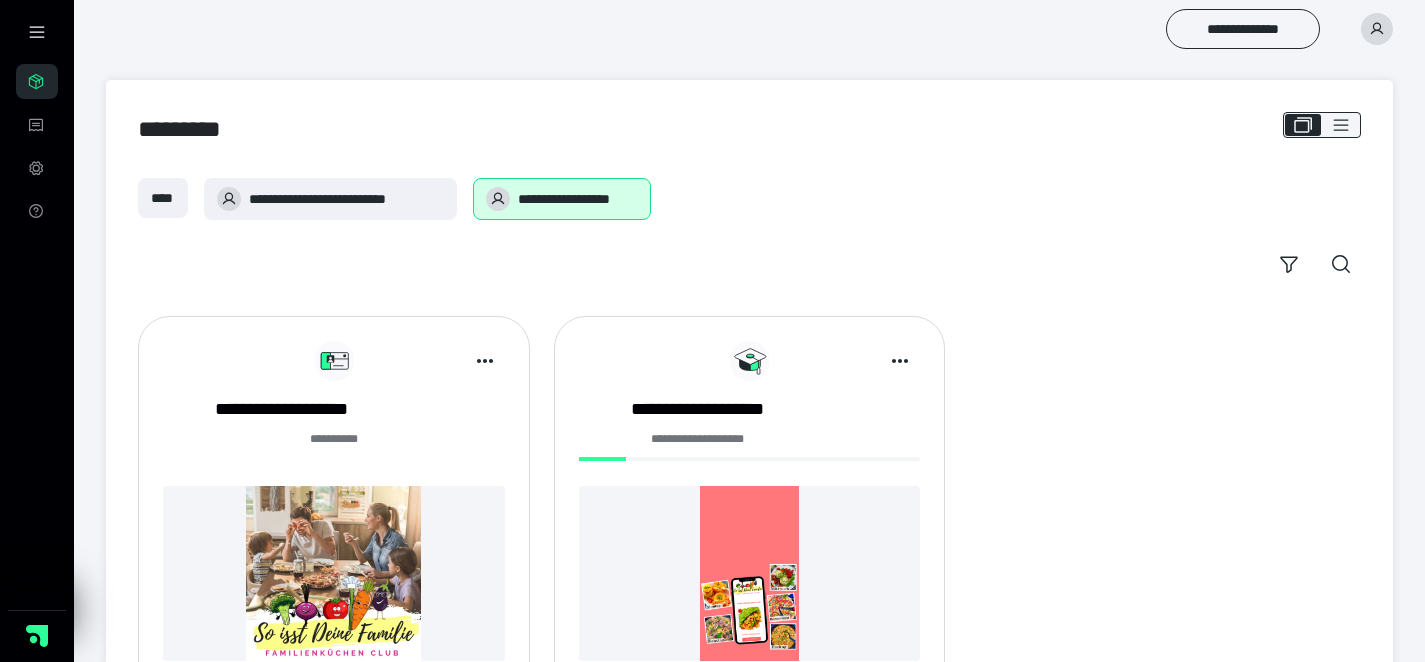 click on "*******   **" at bounding box center [334, 450] 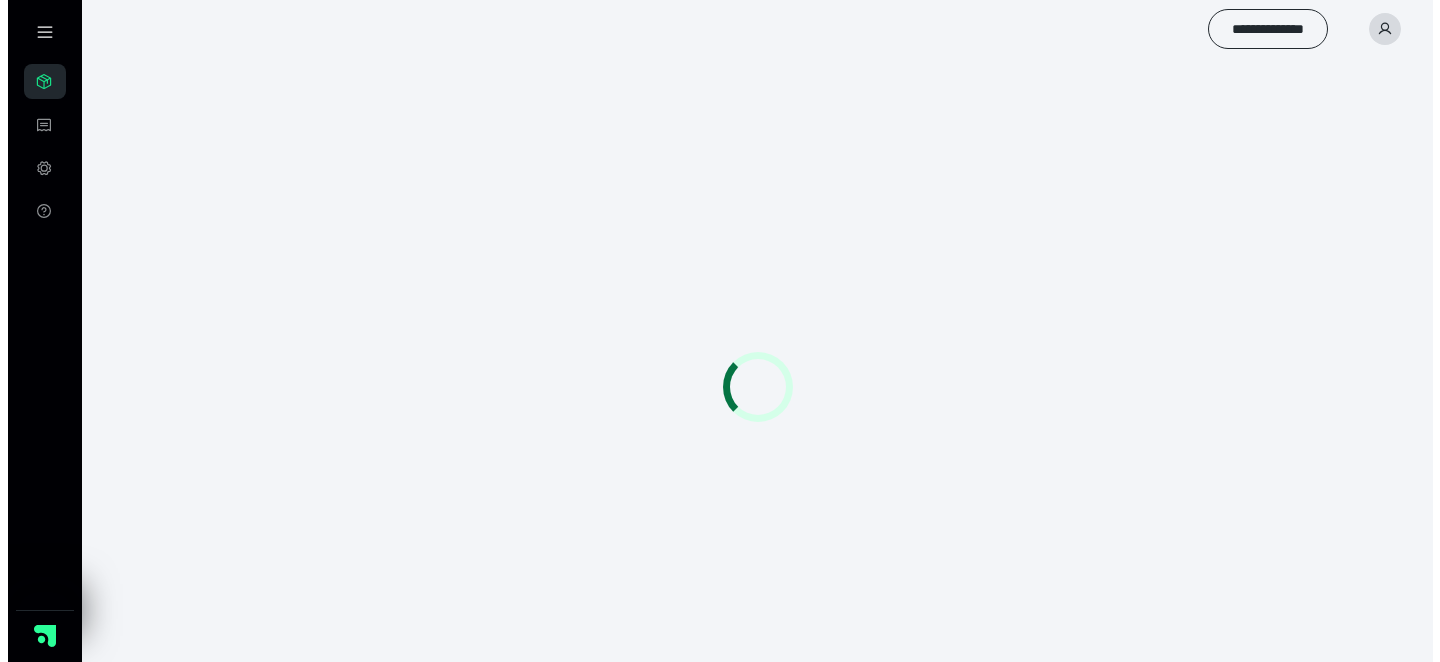 scroll, scrollTop: 0, scrollLeft: 0, axis: both 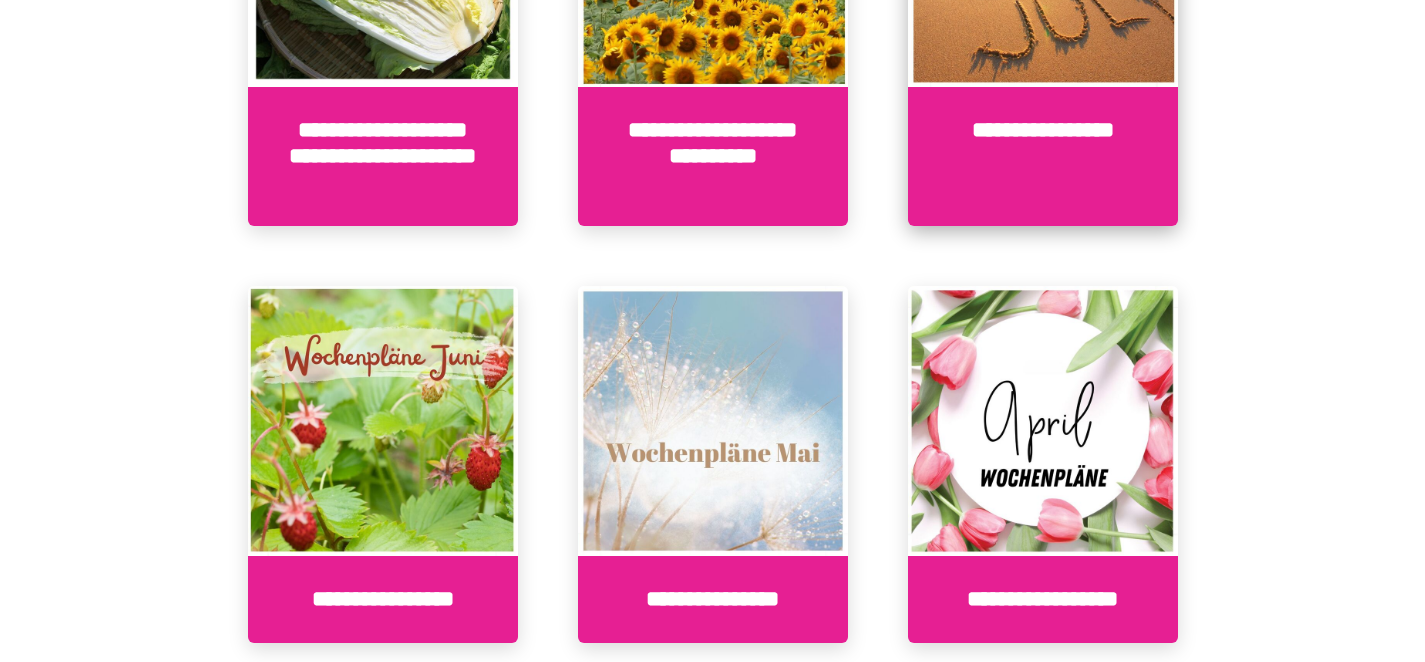 click on "**********" at bounding box center [1043, 156] 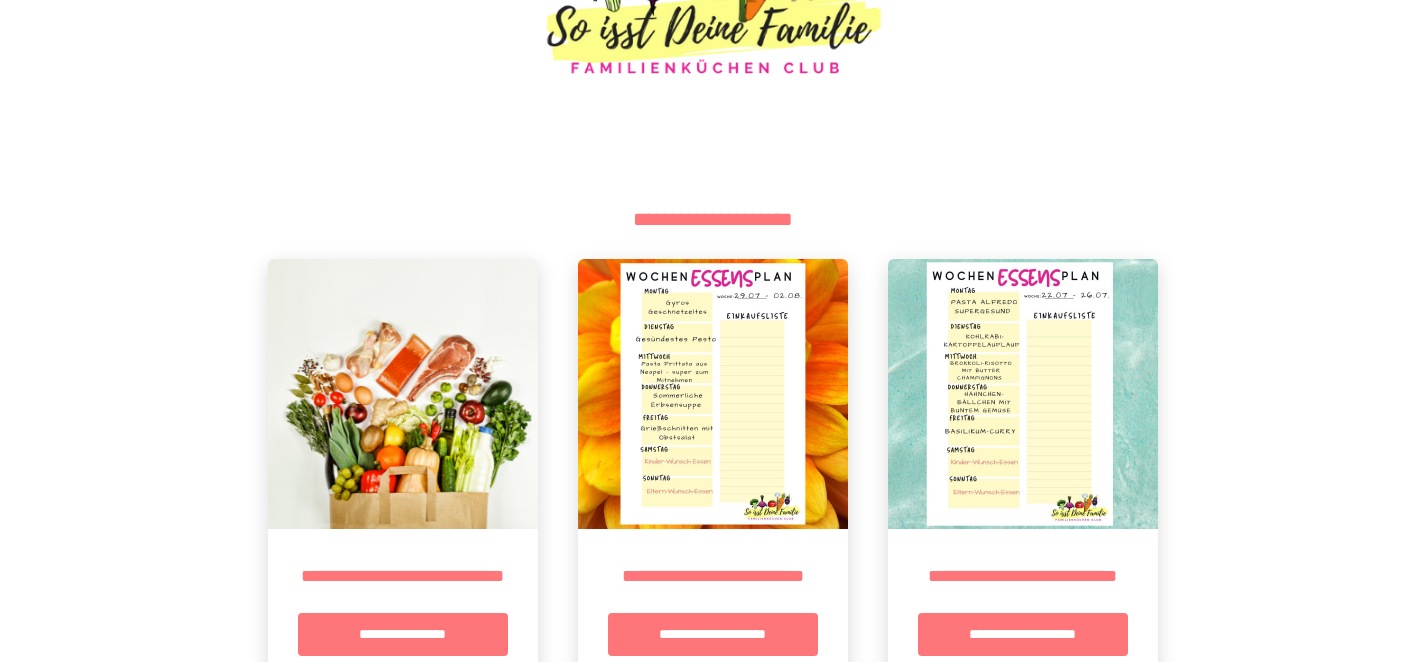scroll, scrollTop: 369, scrollLeft: 0, axis: vertical 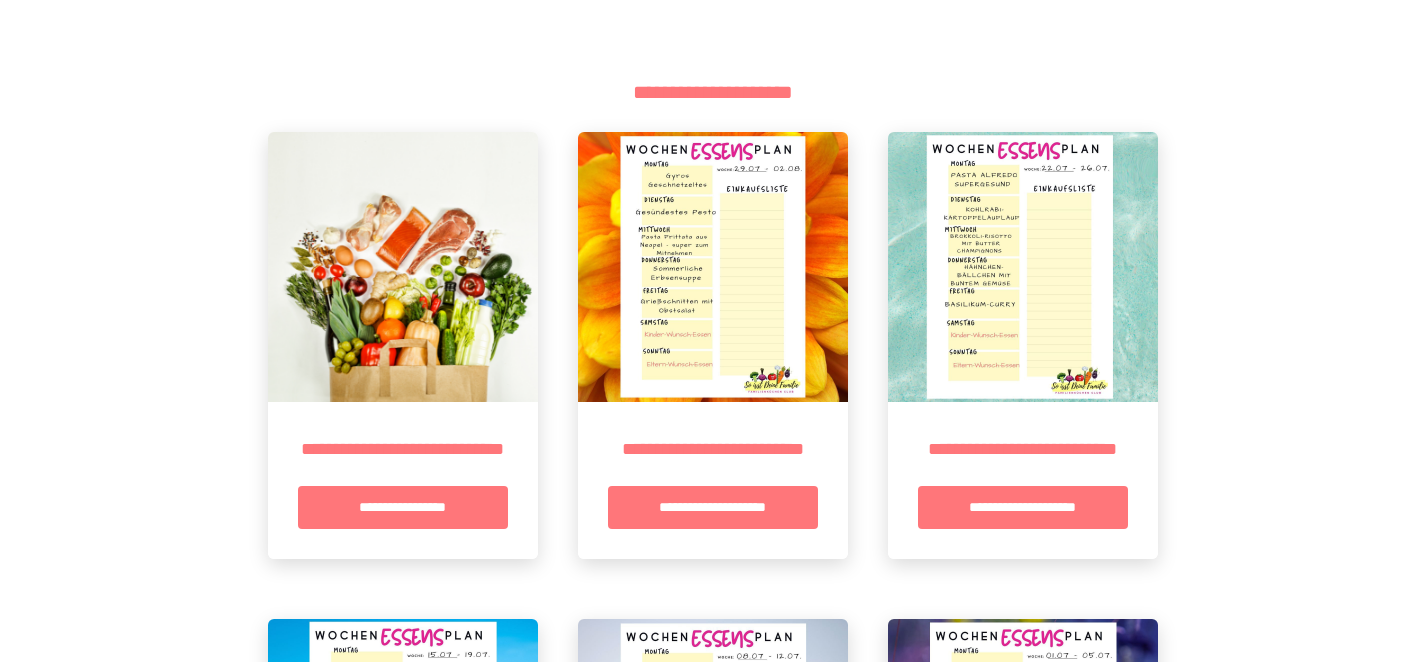 click at bounding box center [713, 267] 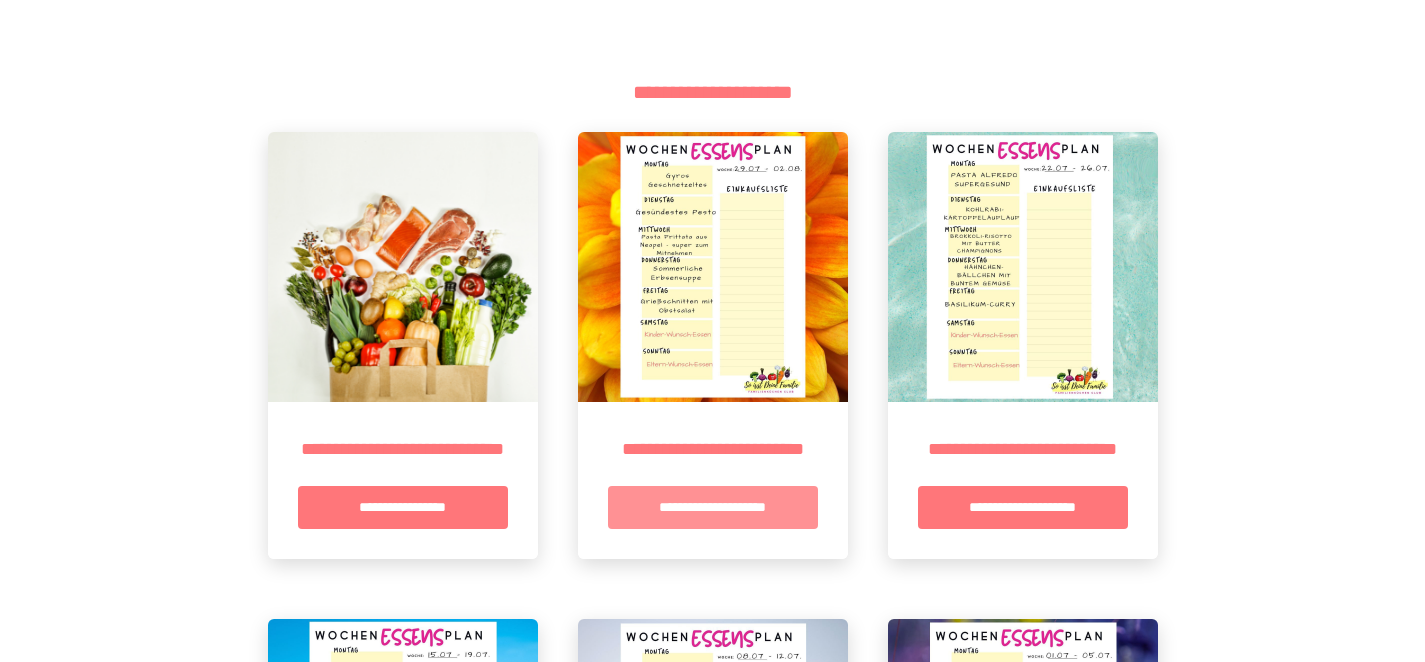 click on "**********" at bounding box center [713, 507] 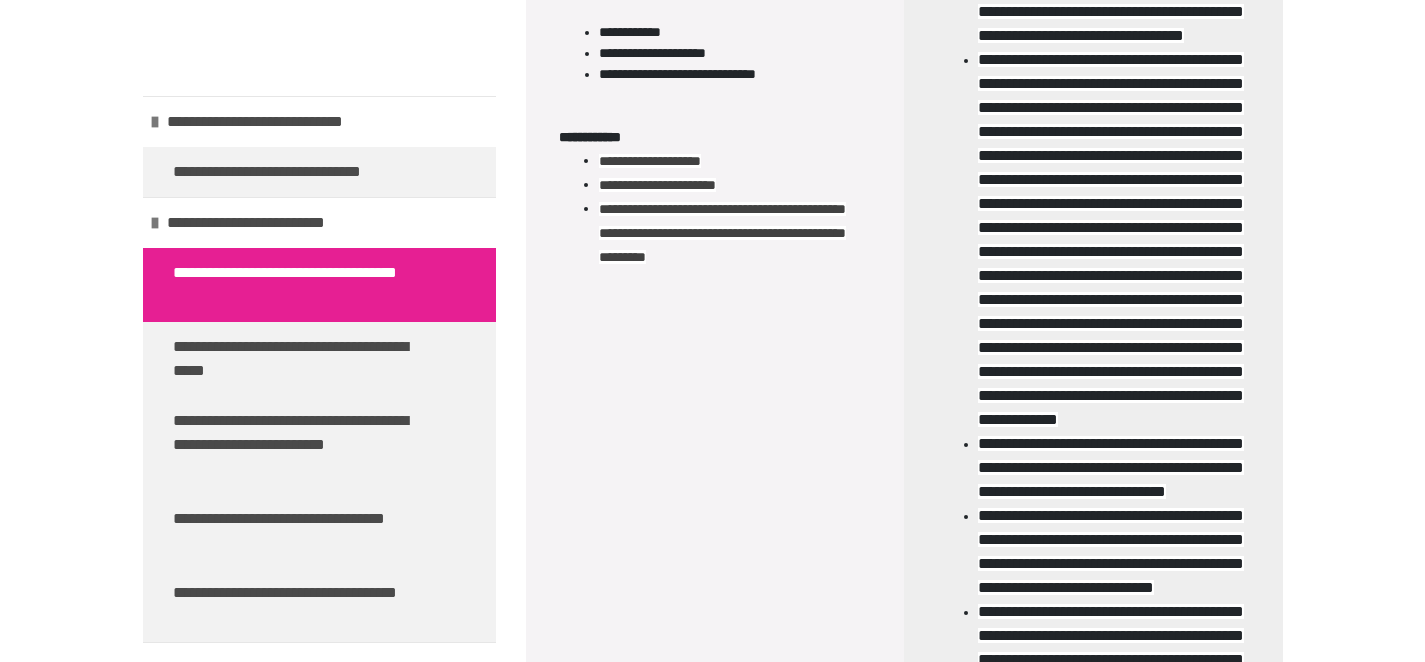 scroll, scrollTop: 2062, scrollLeft: 0, axis: vertical 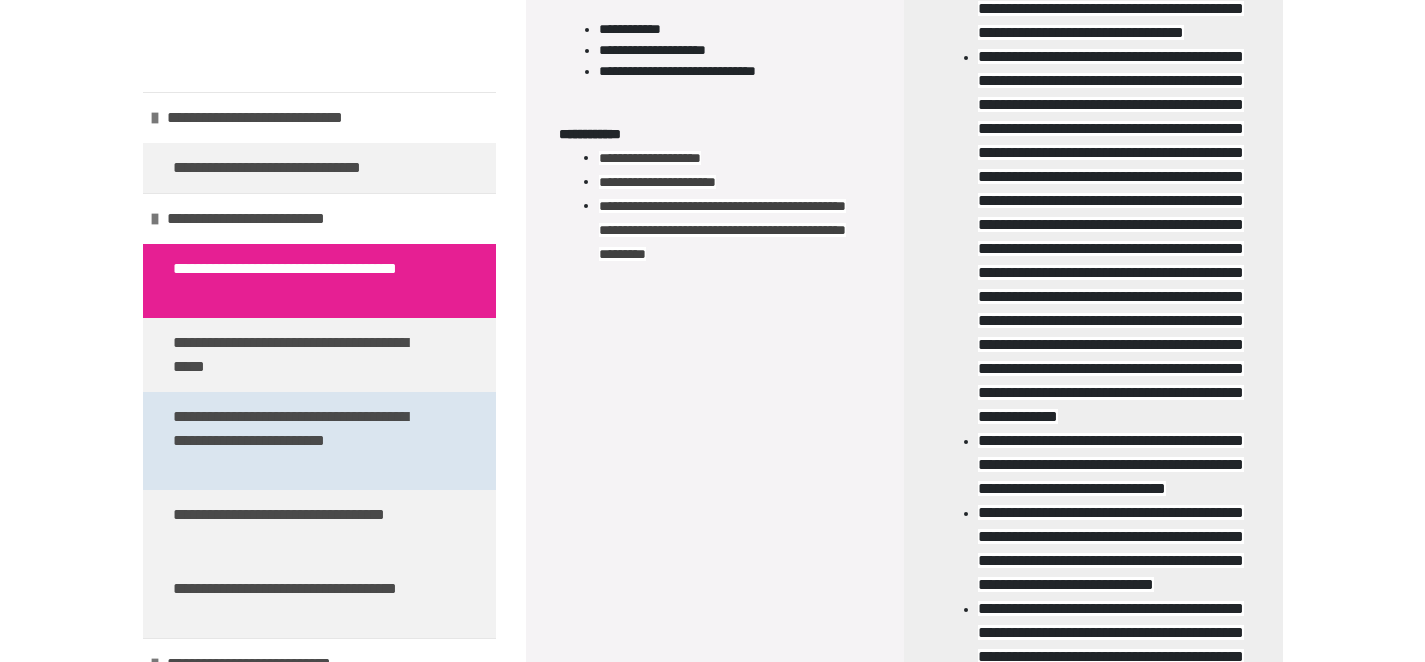 click on "**********" at bounding box center [304, 441] 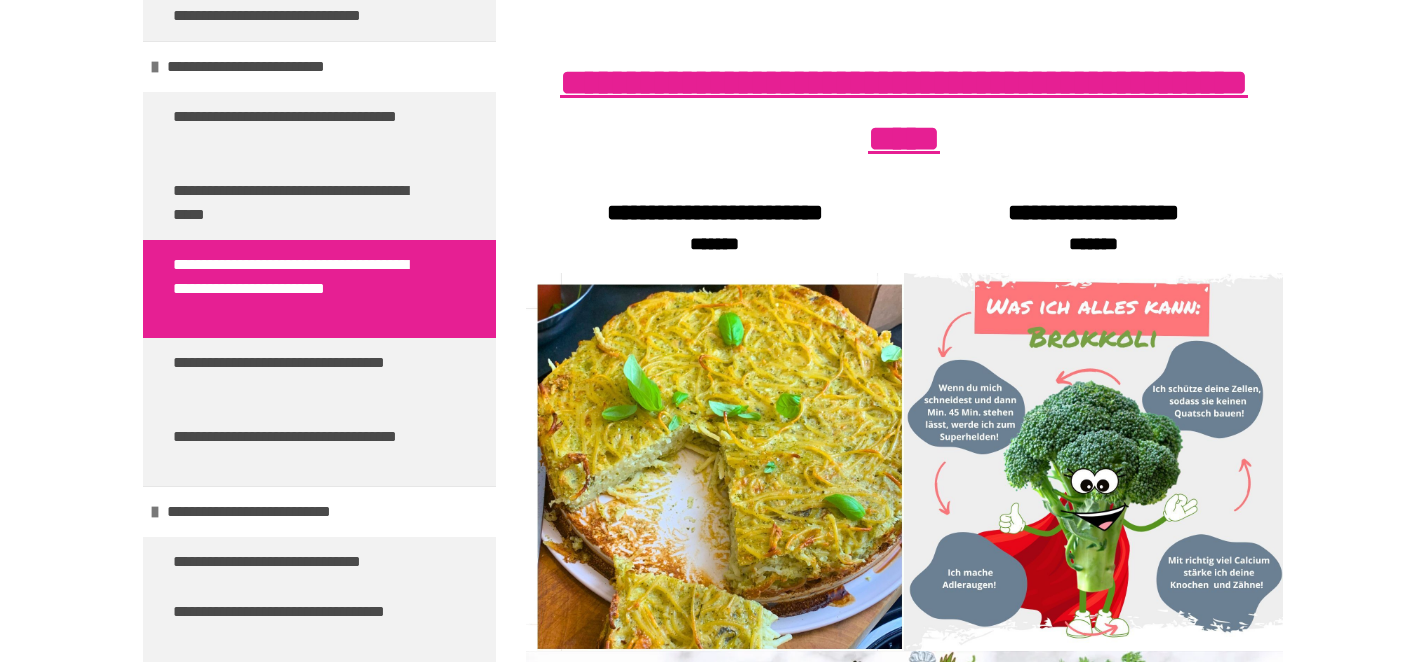 scroll, scrollTop: 337, scrollLeft: 0, axis: vertical 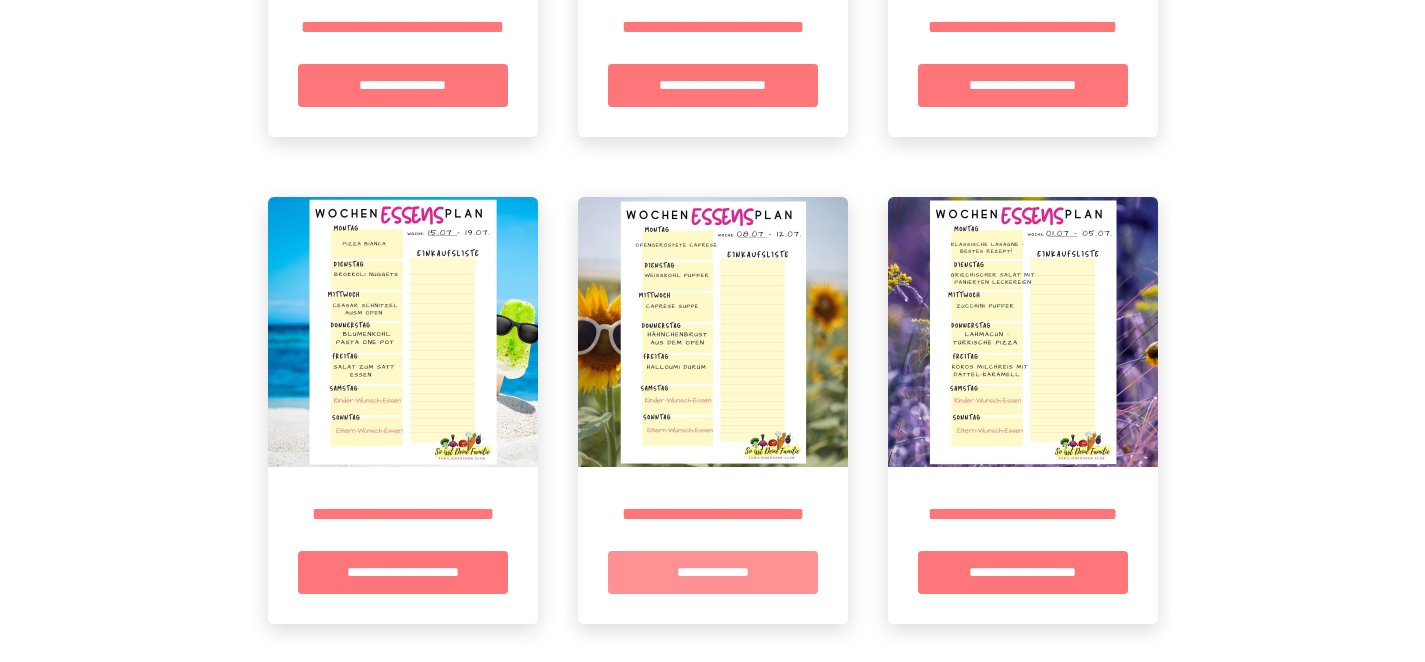 click on "**********" at bounding box center (713, 572) 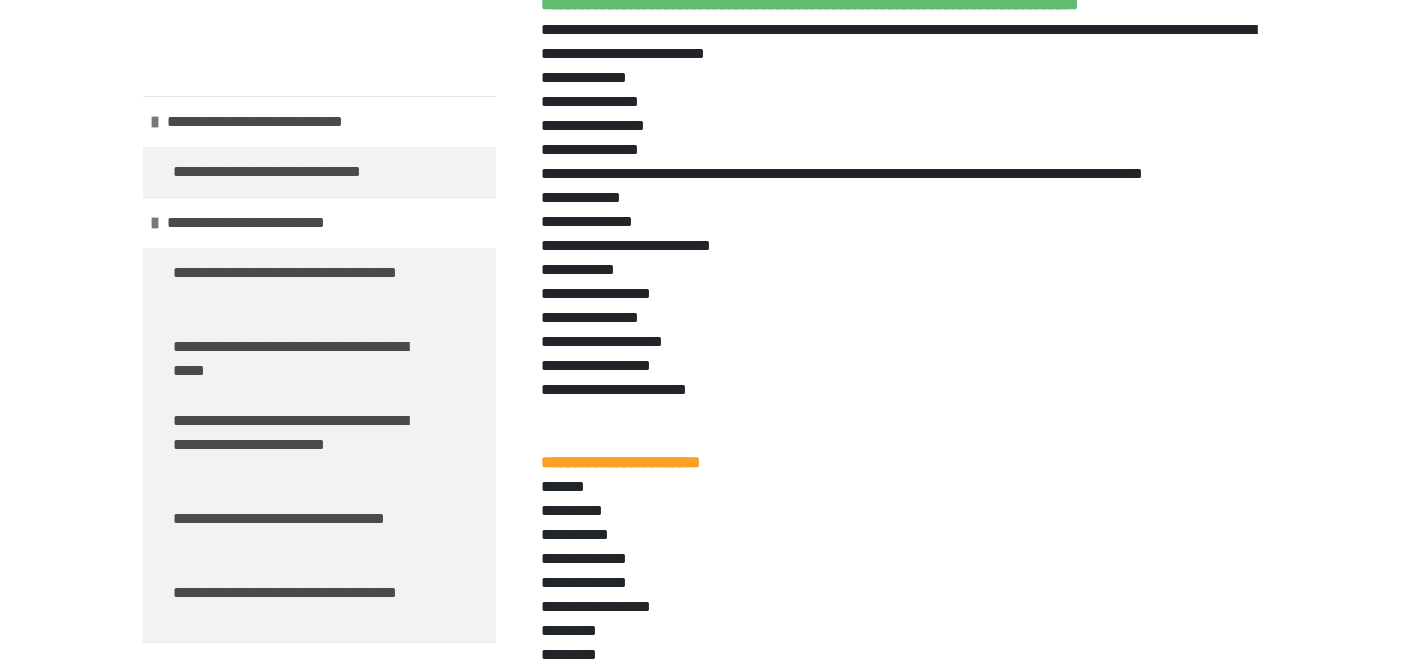 scroll, scrollTop: 3327, scrollLeft: 0, axis: vertical 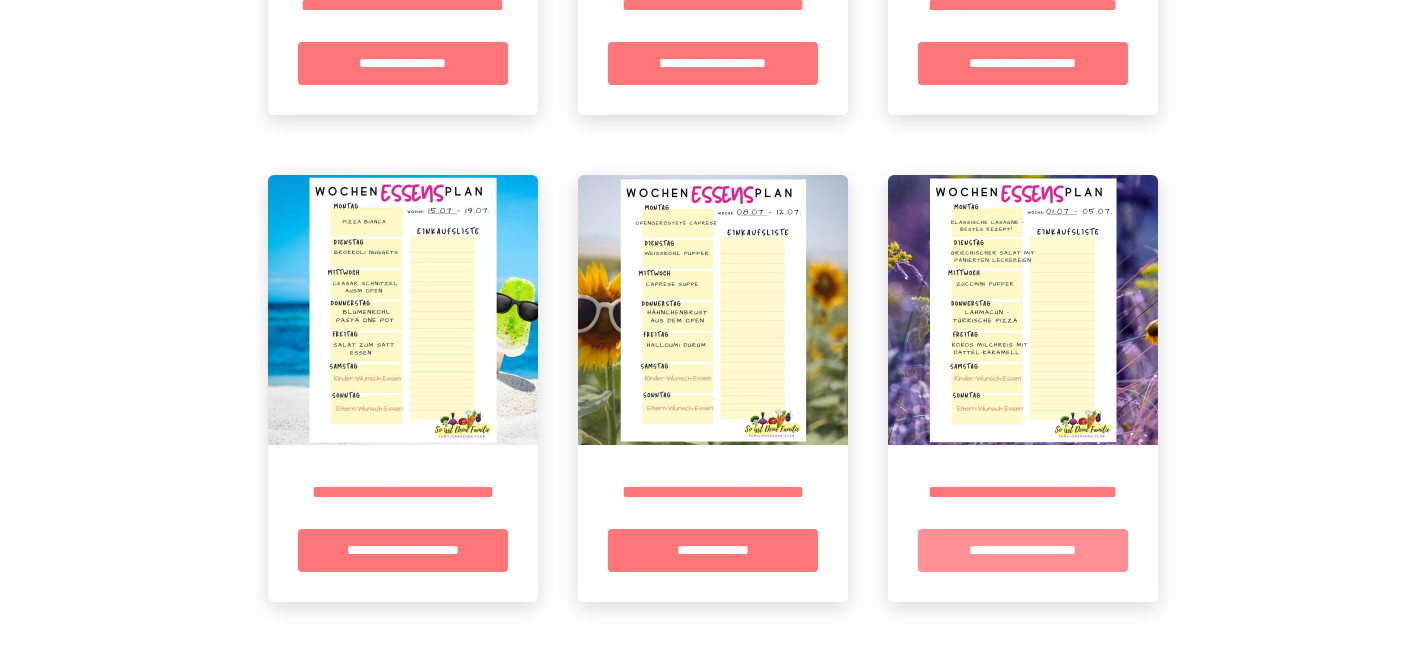 click on "**********" at bounding box center (1023, 550) 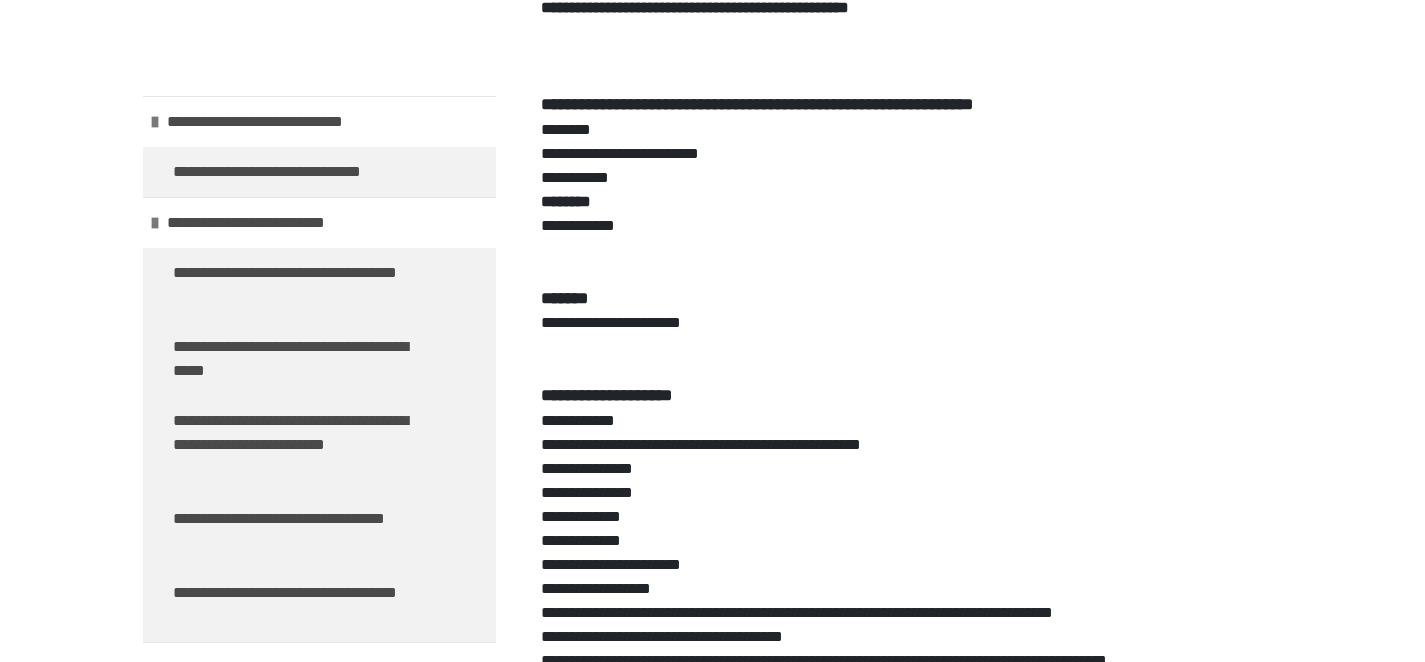 scroll, scrollTop: 542, scrollLeft: 0, axis: vertical 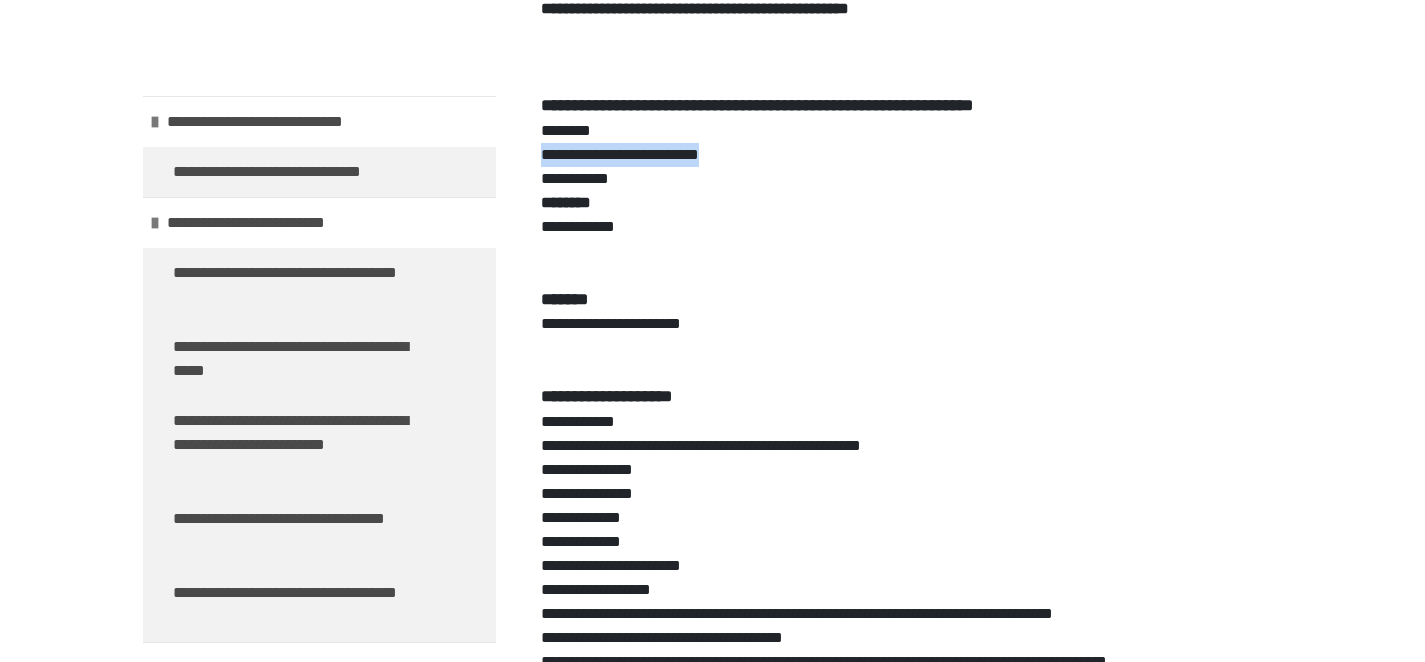 drag, startPoint x: 776, startPoint y: 180, endPoint x: 520, endPoint y: 183, distance: 256.01758 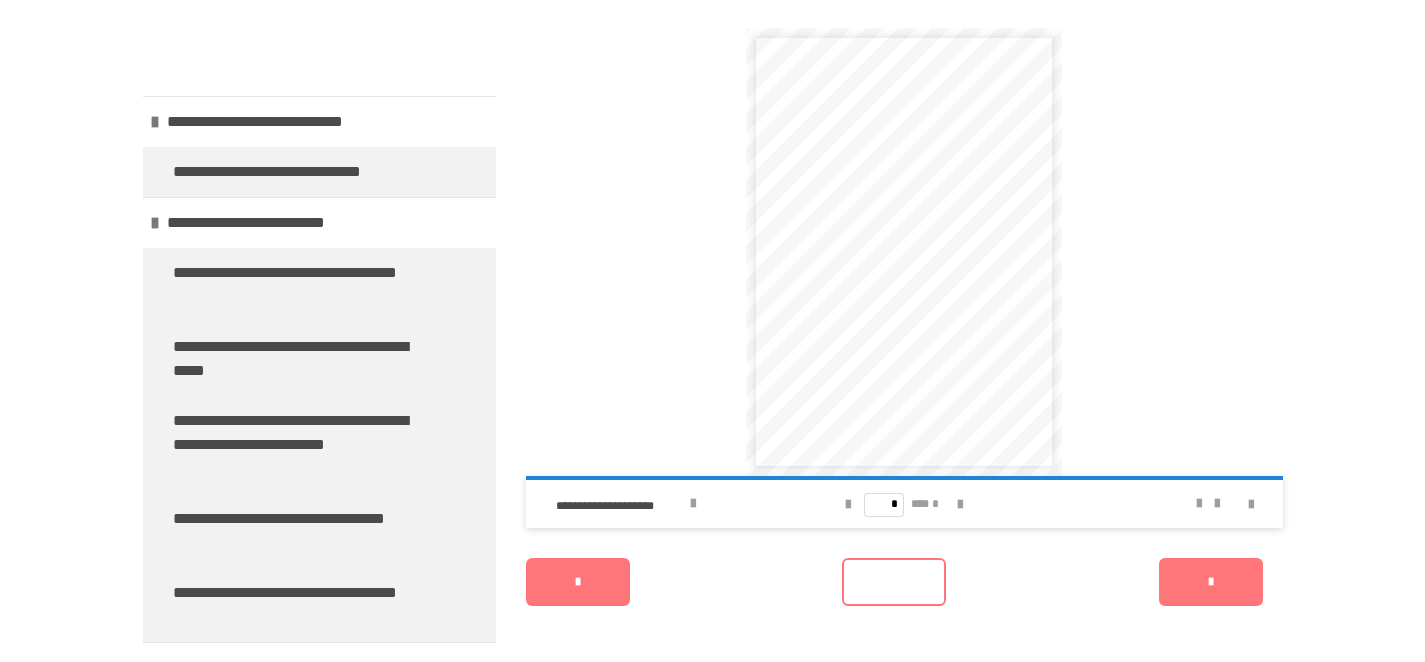 scroll, scrollTop: 4932, scrollLeft: 0, axis: vertical 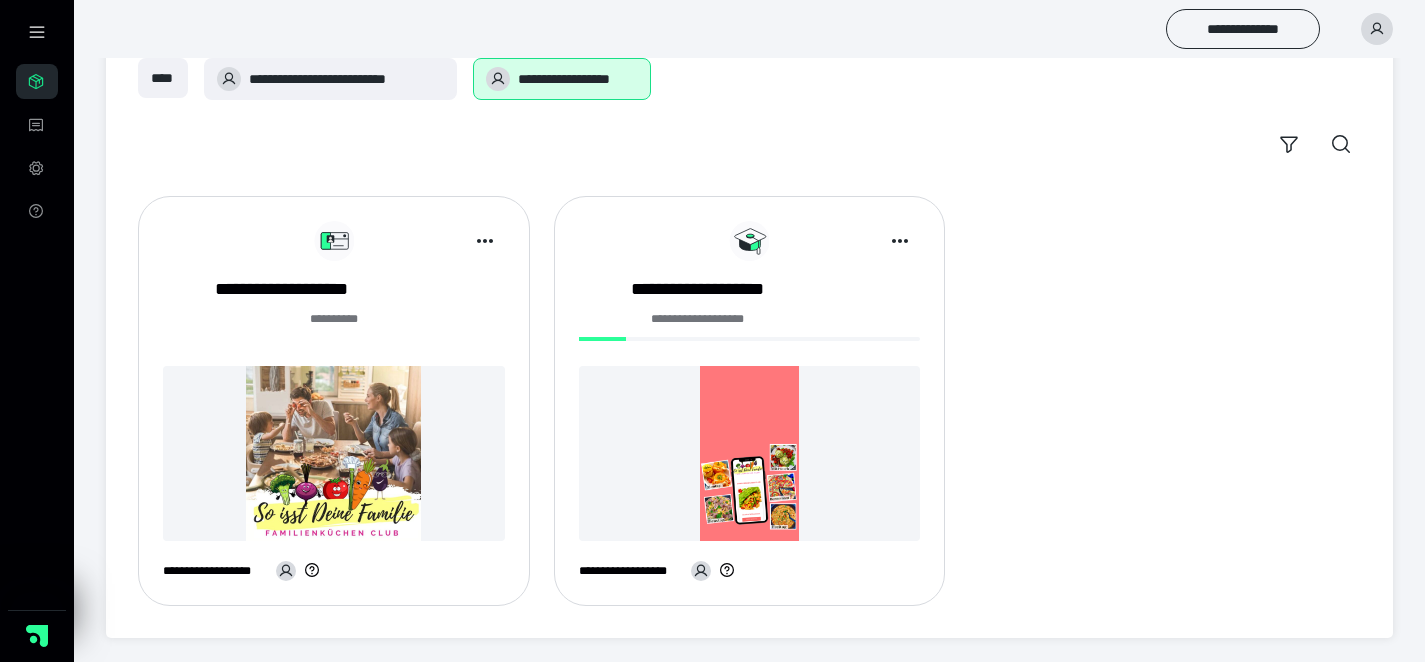 click at bounding box center (334, 453) 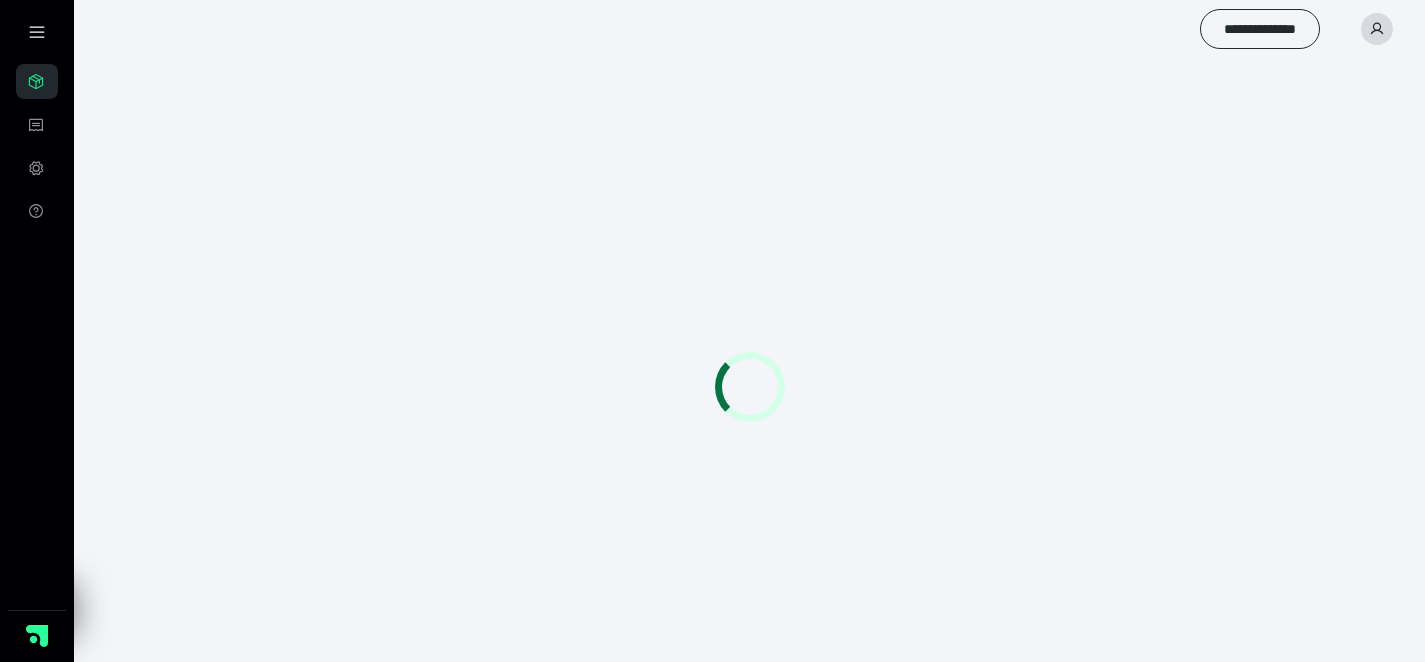 scroll, scrollTop: 0, scrollLeft: 0, axis: both 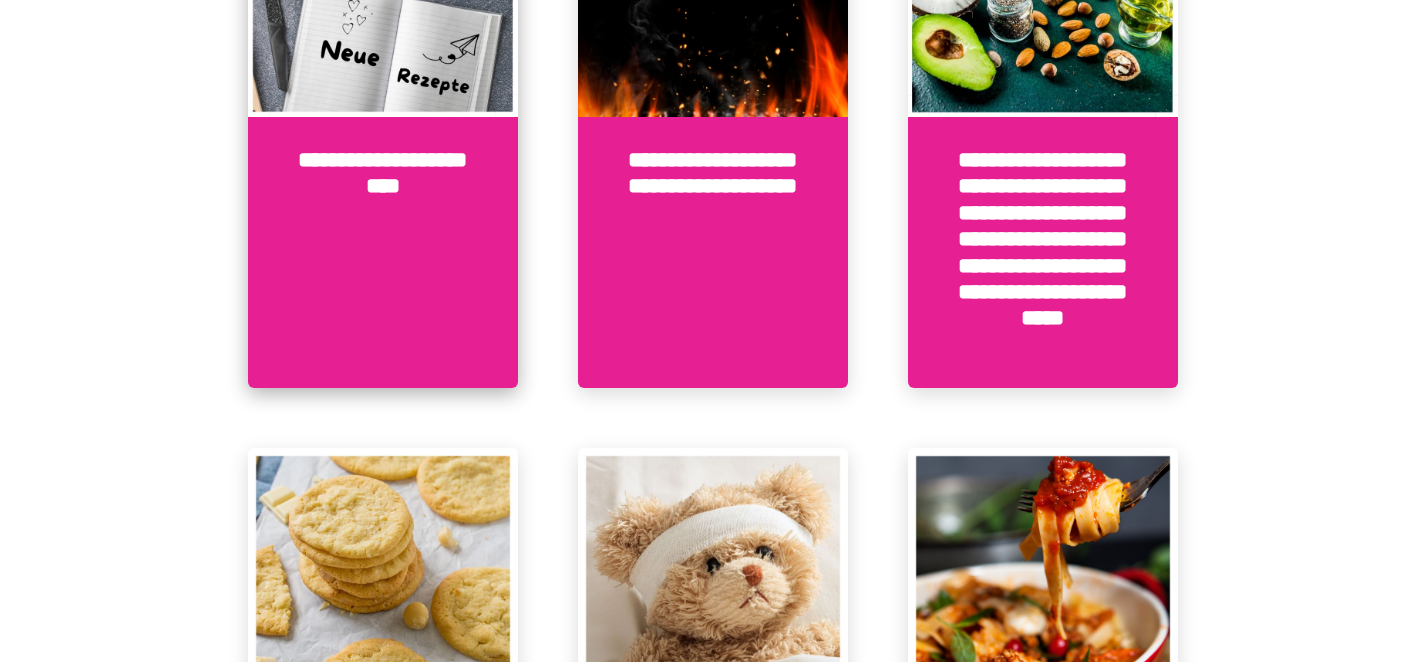 click on "**********" at bounding box center (383, 252) 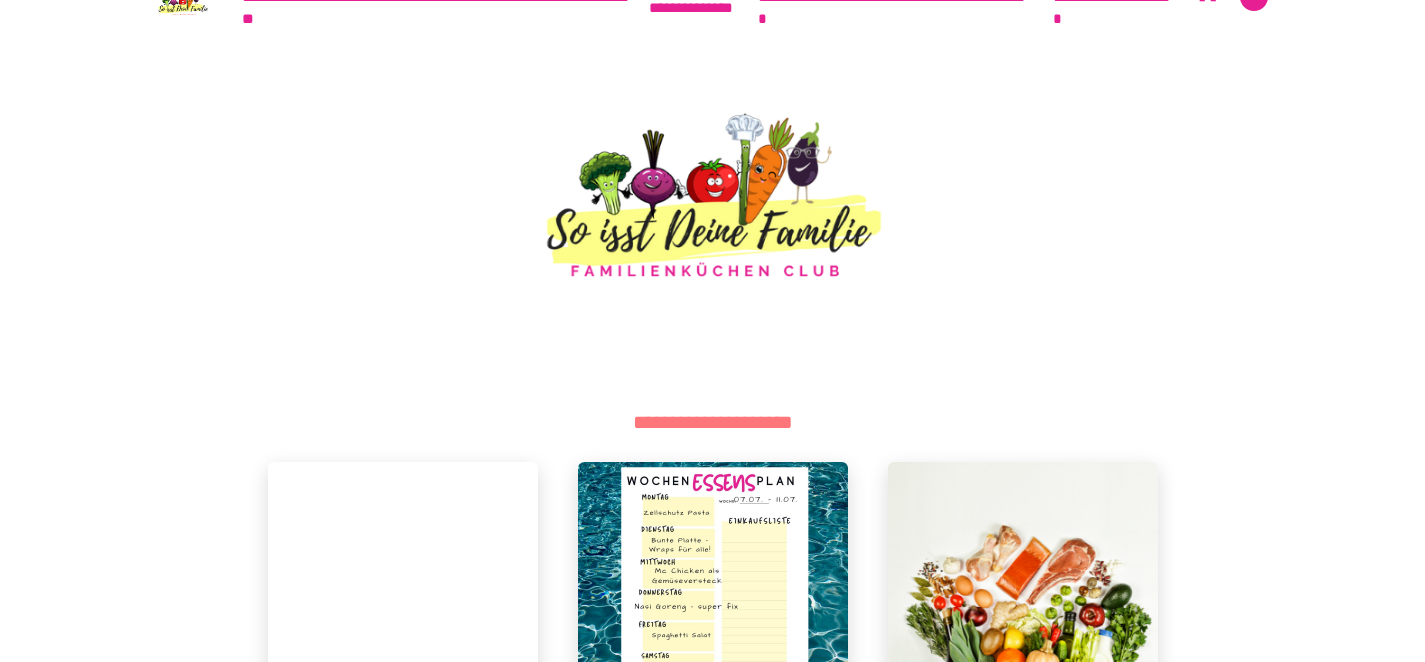 scroll, scrollTop: 308, scrollLeft: 0, axis: vertical 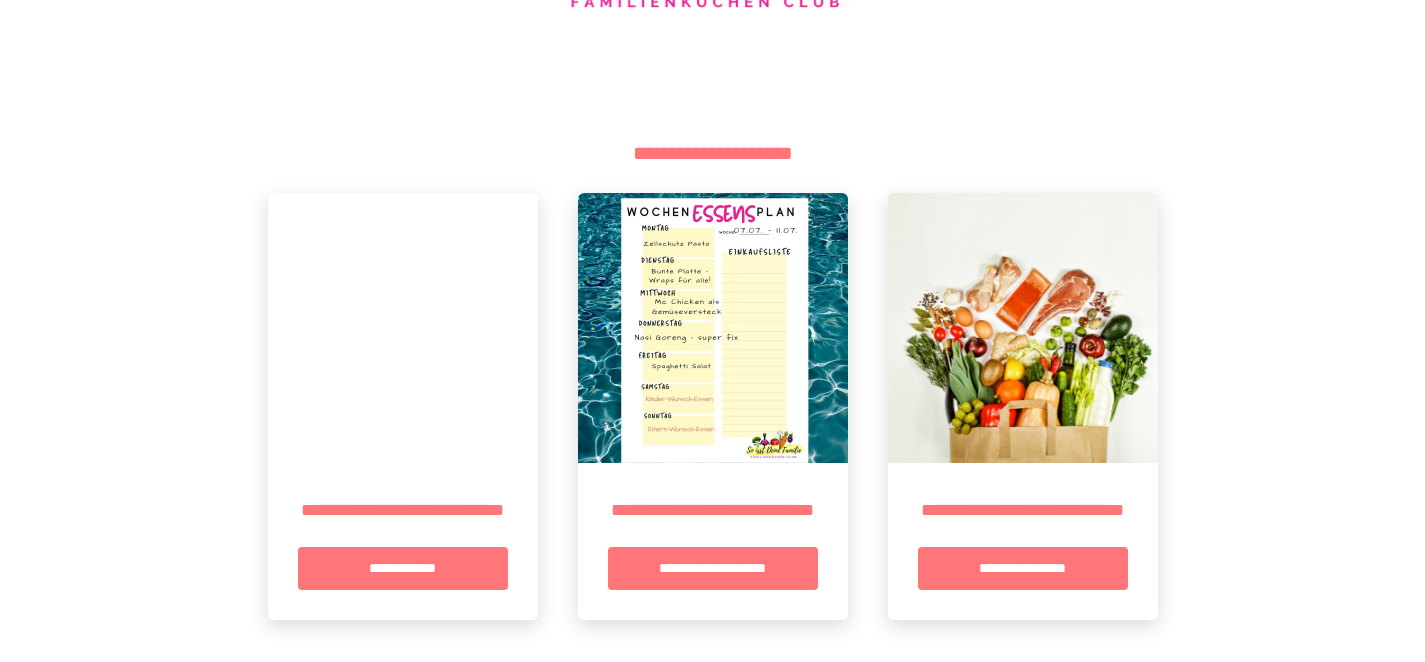 click at bounding box center (713, 328) 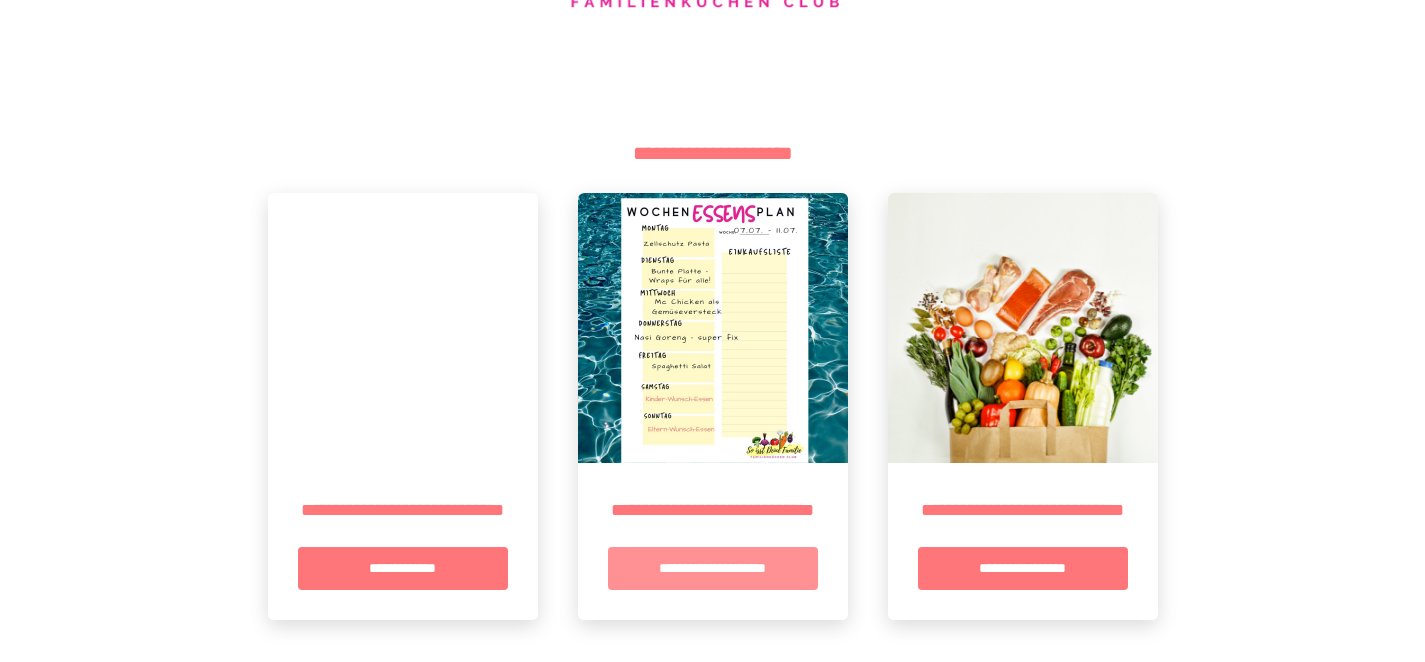 click on "**********" at bounding box center (713, 568) 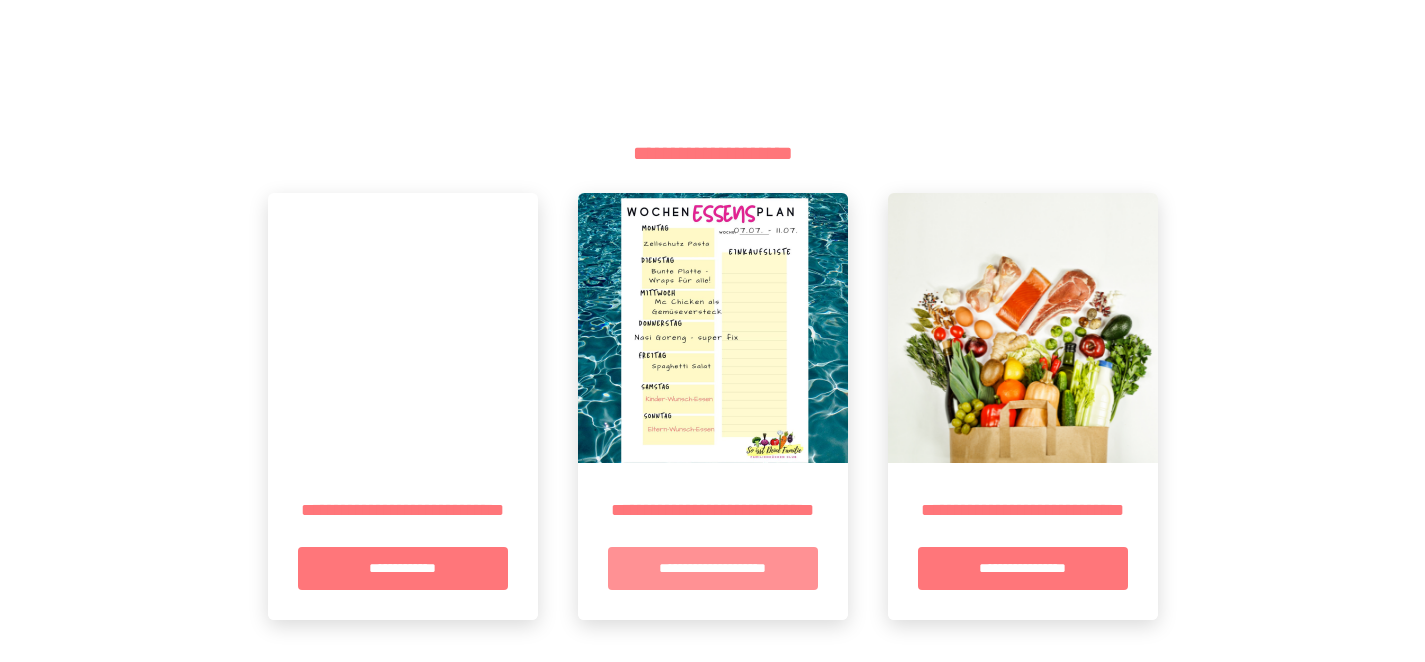 scroll, scrollTop: 0, scrollLeft: 0, axis: both 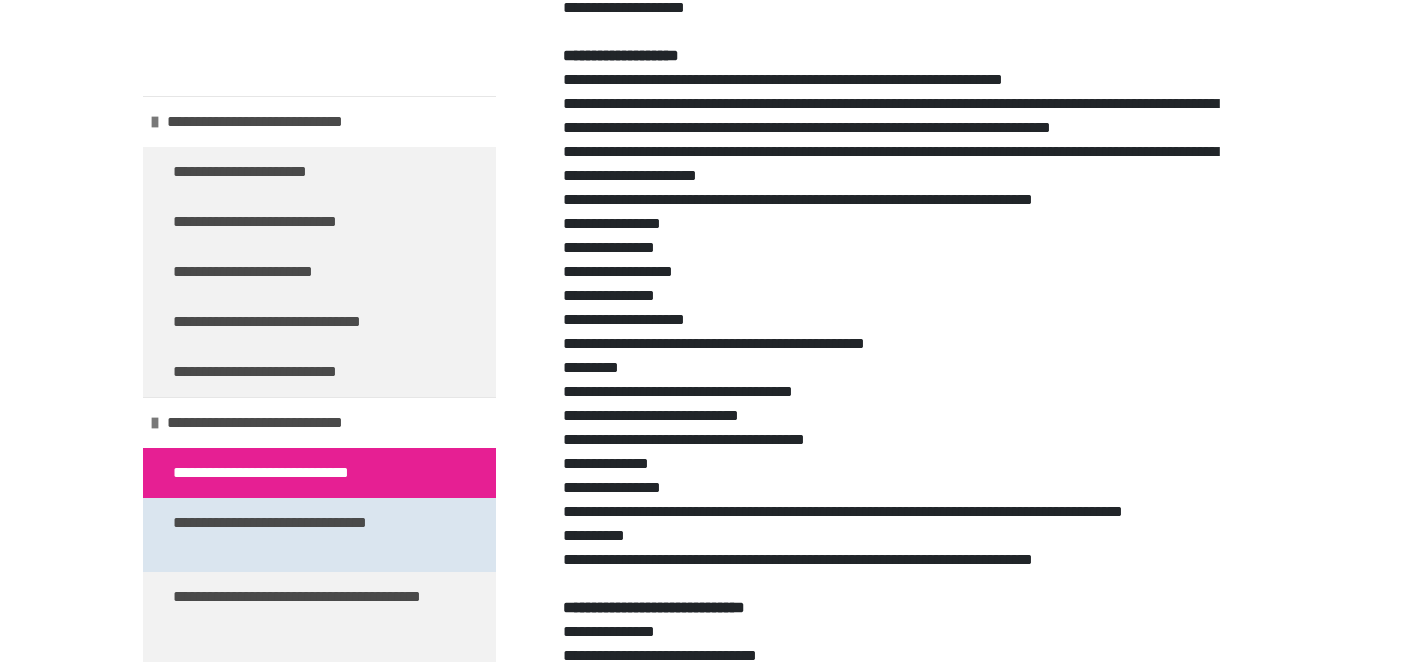 click on "**********" at bounding box center [304, 535] 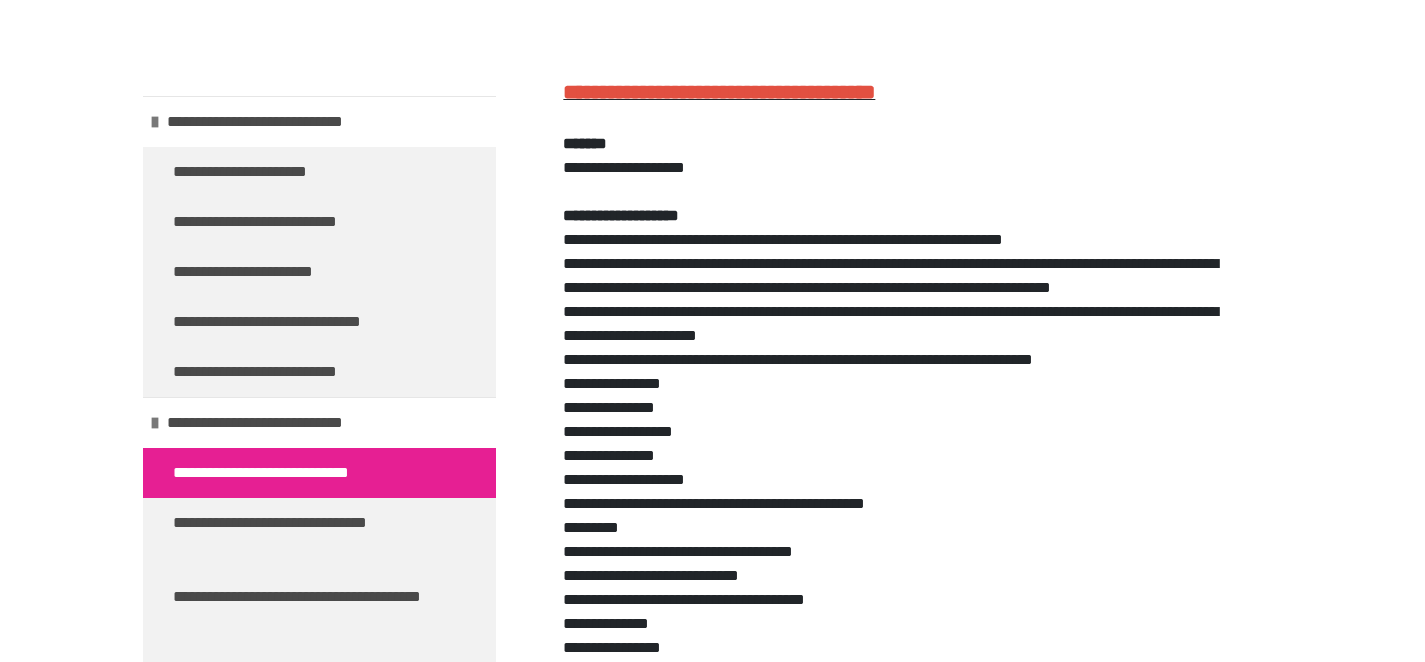 scroll, scrollTop: 573, scrollLeft: 0, axis: vertical 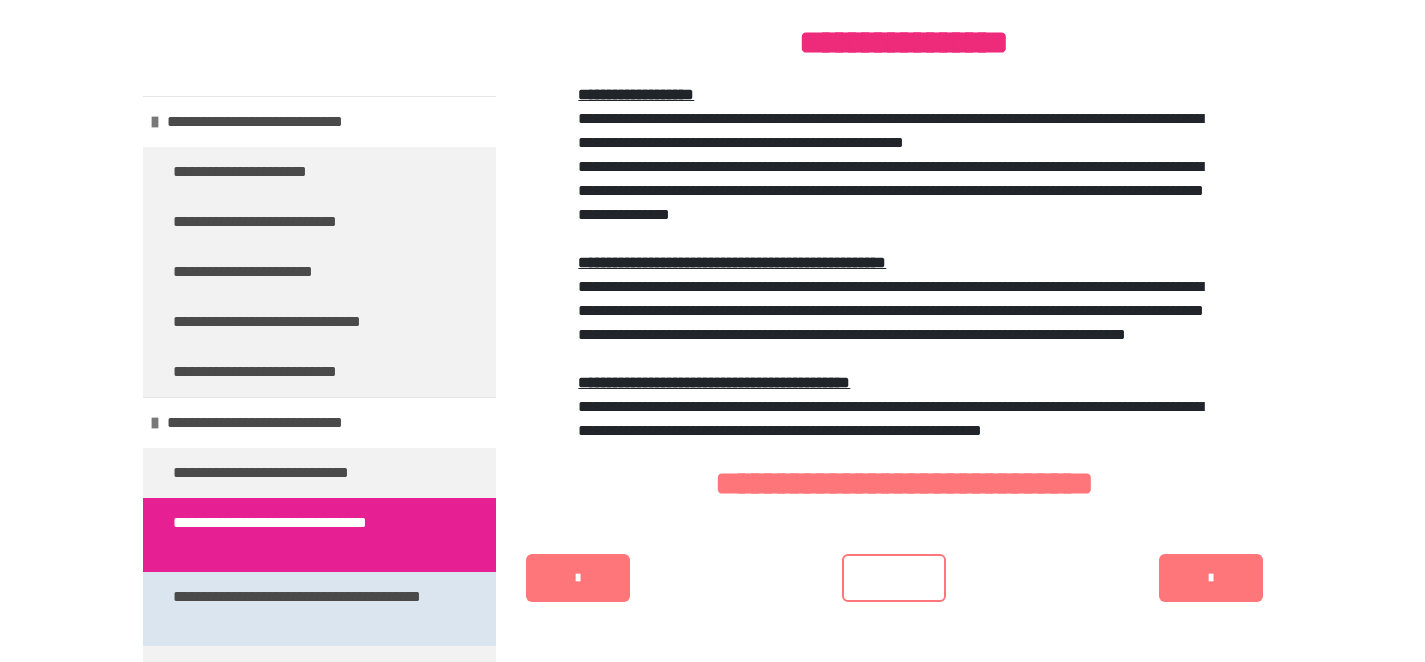 click on "**********" at bounding box center (304, 609) 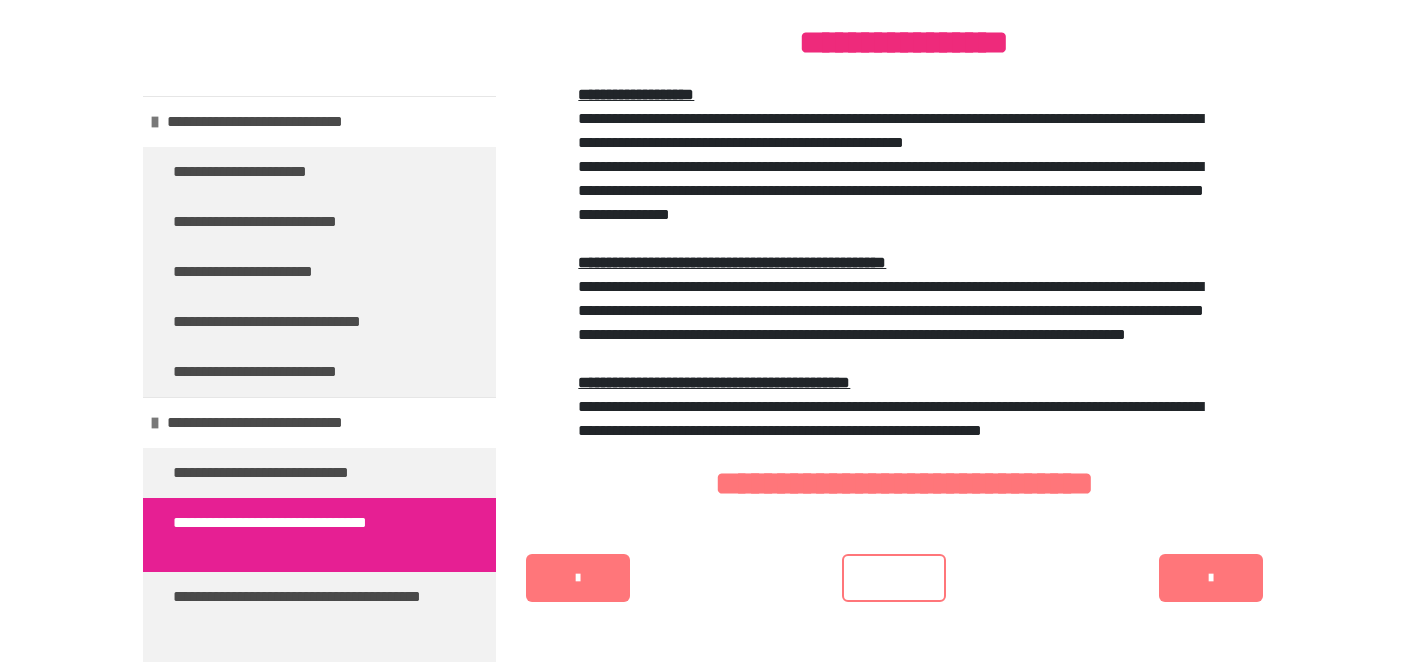 scroll, scrollTop: 361, scrollLeft: 0, axis: vertical 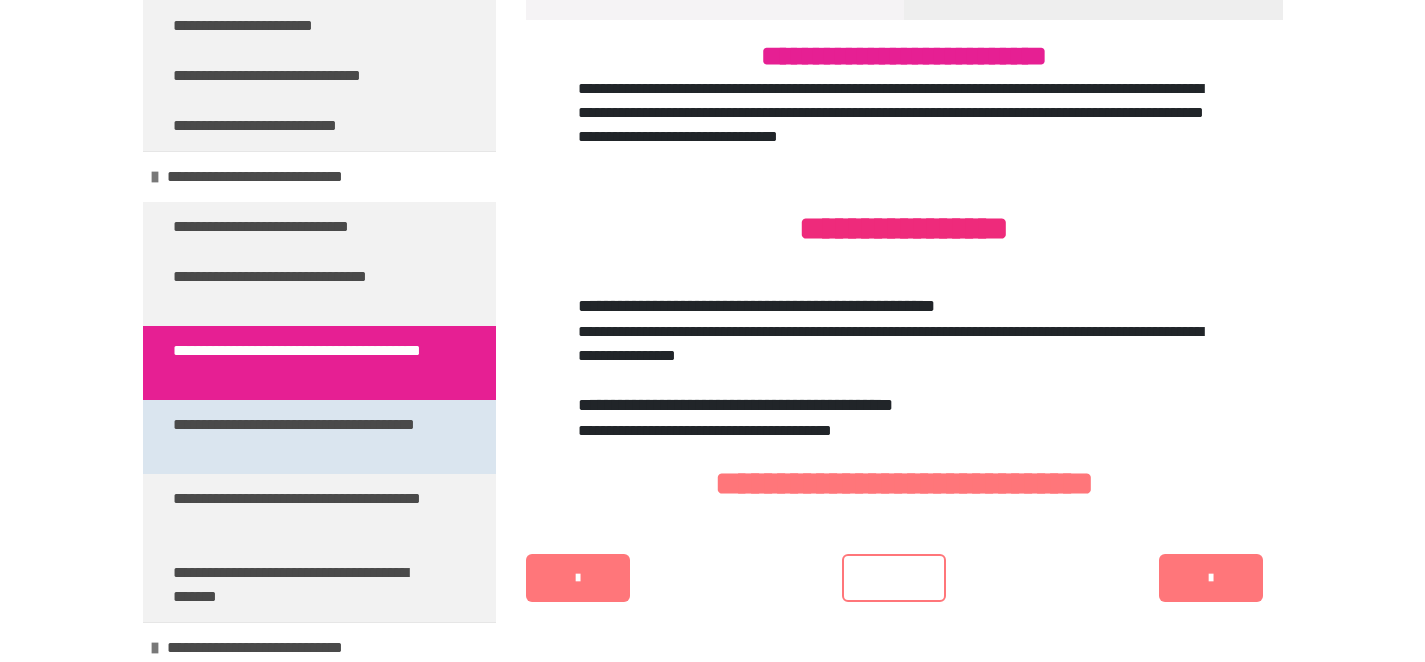 click on "**********" at bounding box center (304, 437) 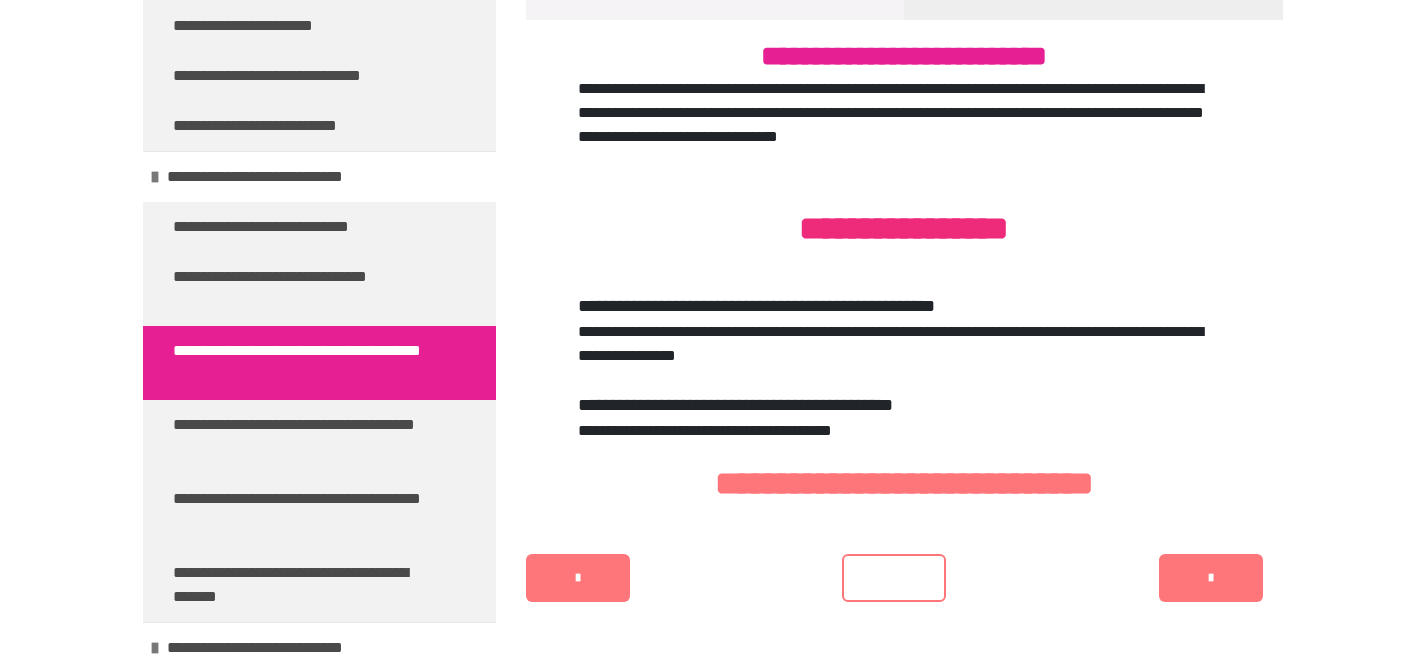 scroll, scrollTop: 361, scrollLeft: 0, axis: vertical 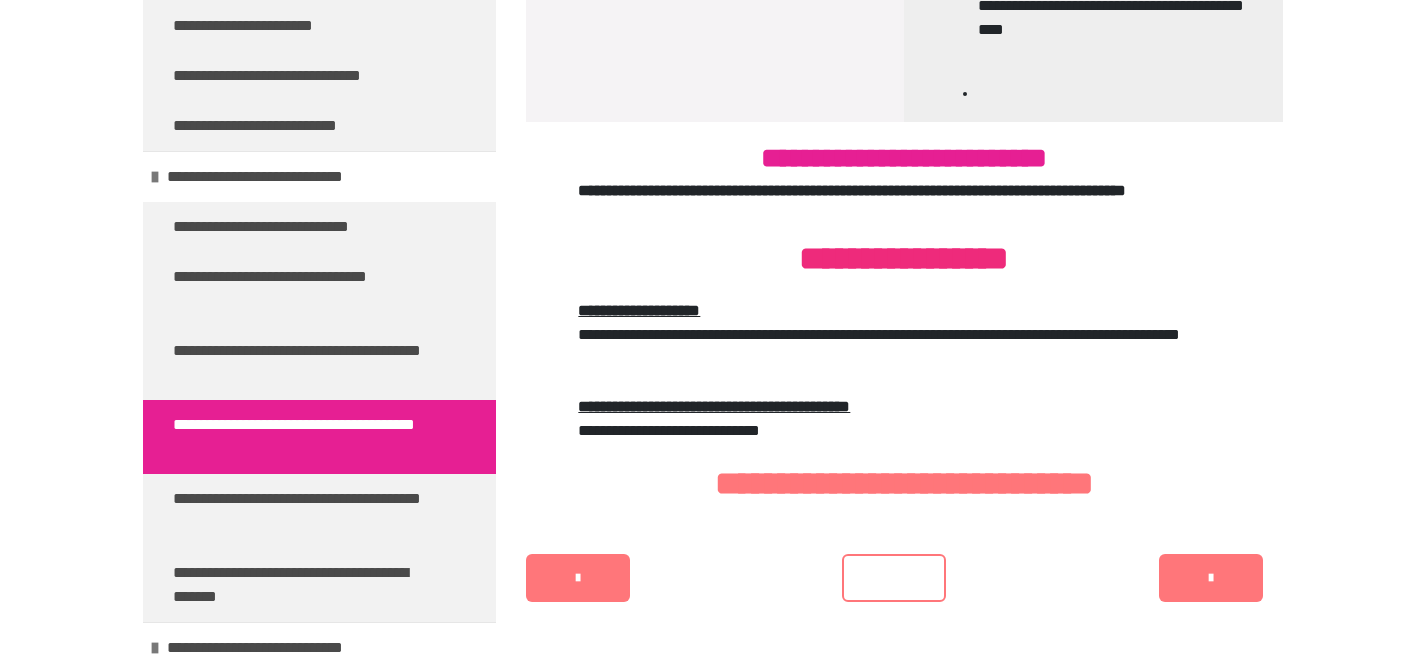 click on "**********" at bounding box center [1140, 334] 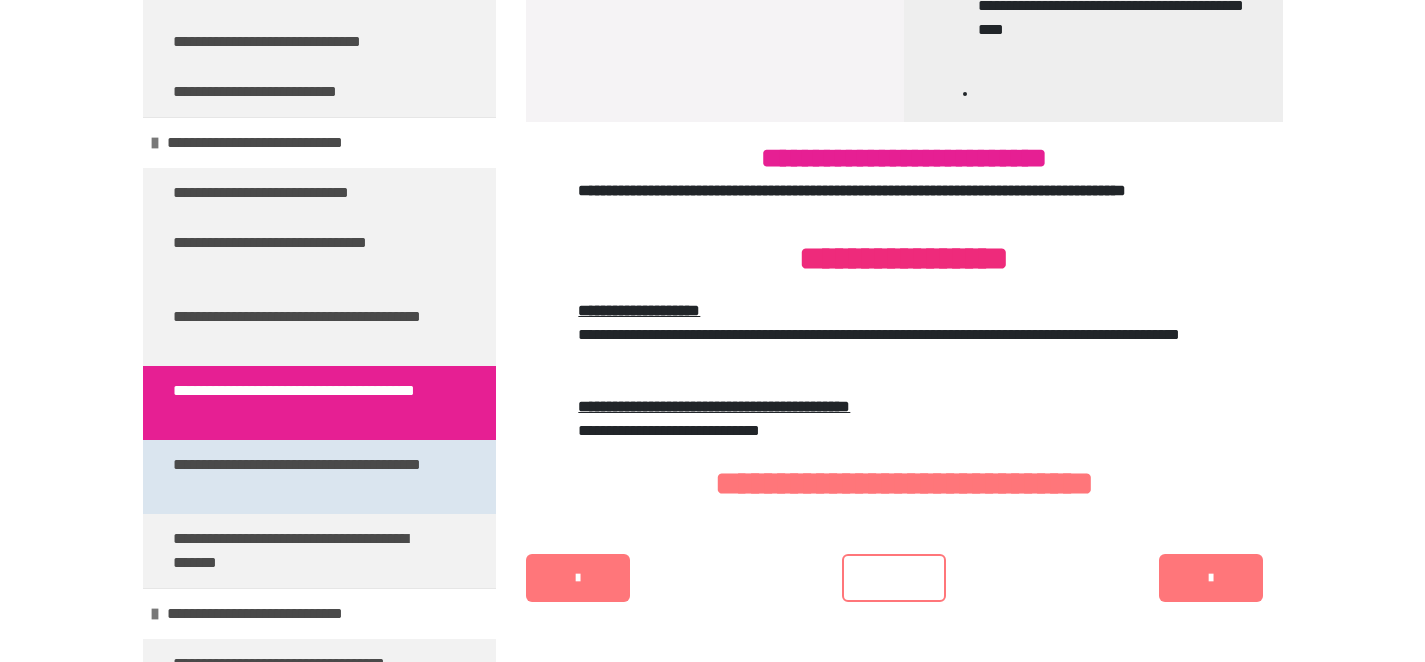 scroll, scrollTop: 314, scrollLeft: 0, axis: vertical 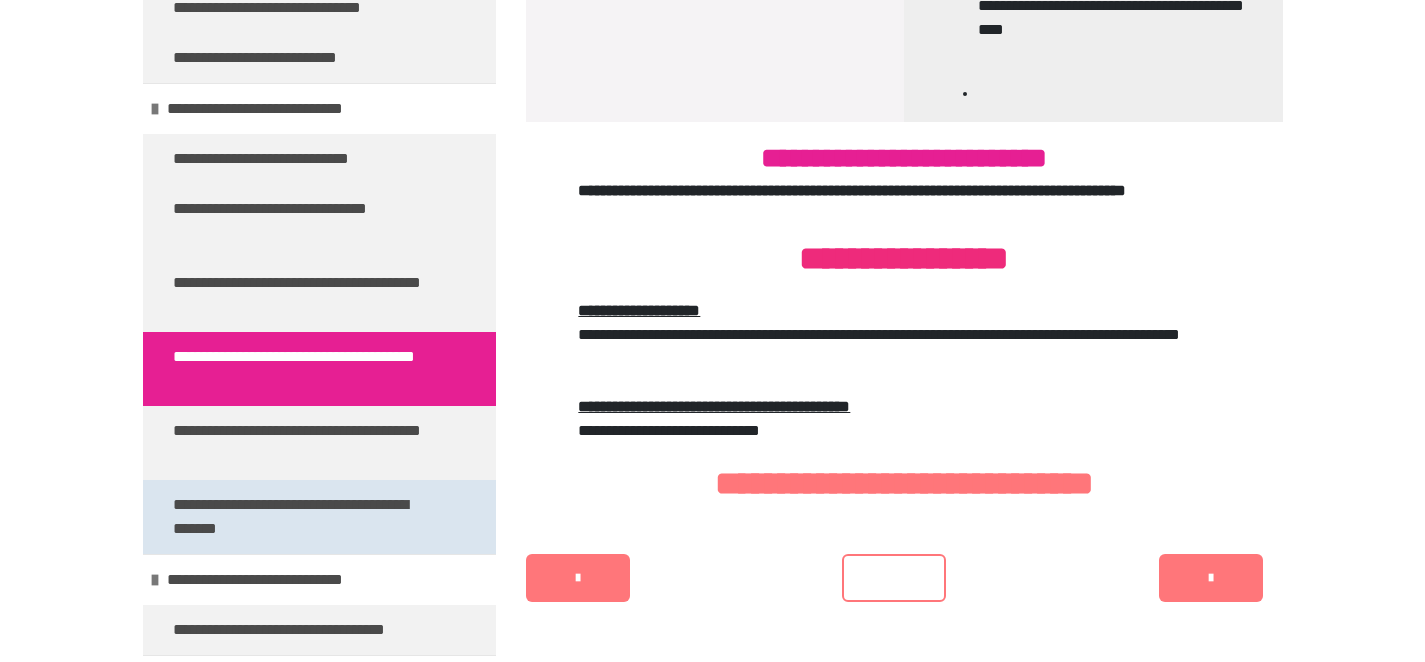 click on "**********" at bounding box center (304, 517) 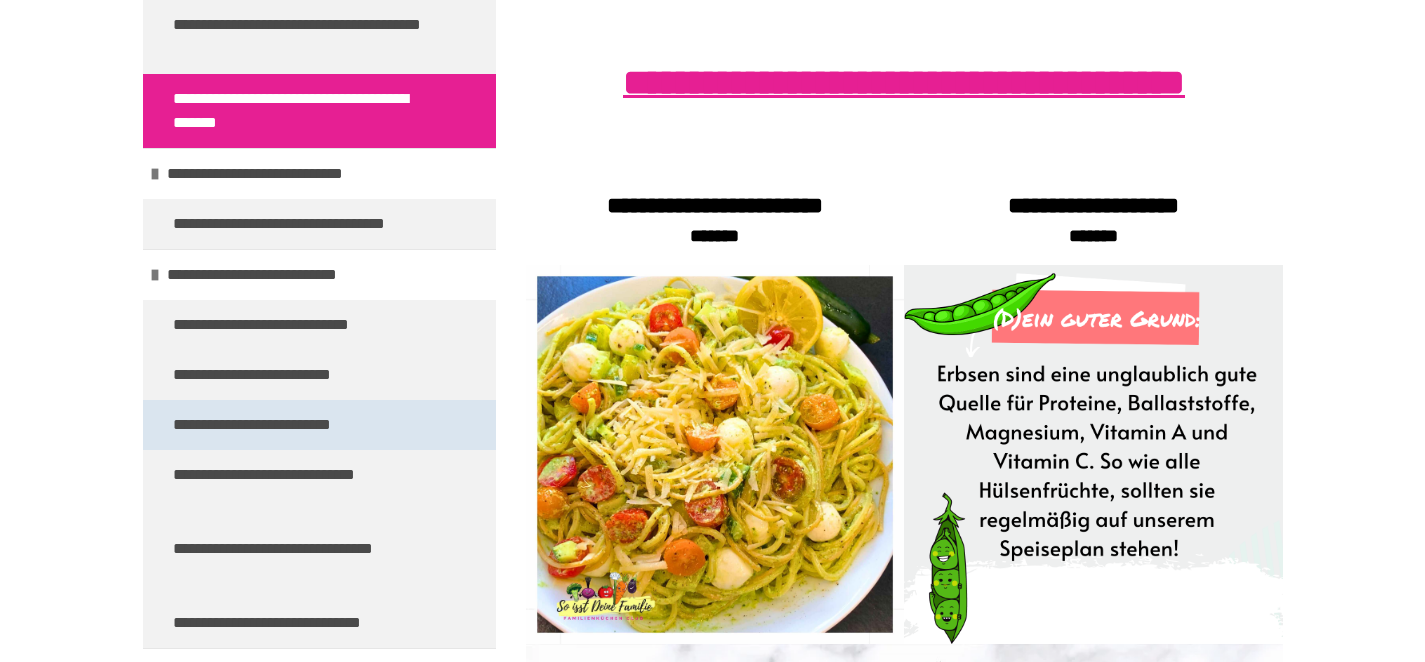 scroll, scrollTop: 721, scrollLeft: 0, axis: vertical 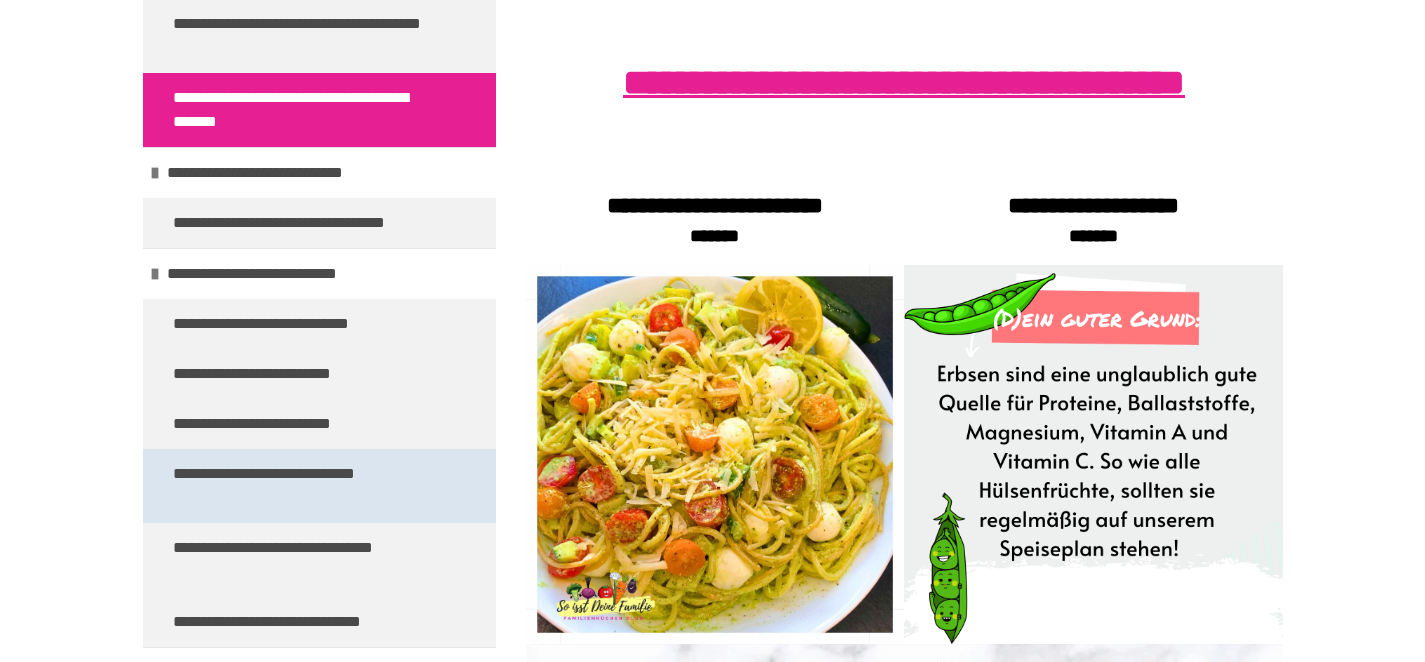 click on "**********" at bounding box center (304, 486) 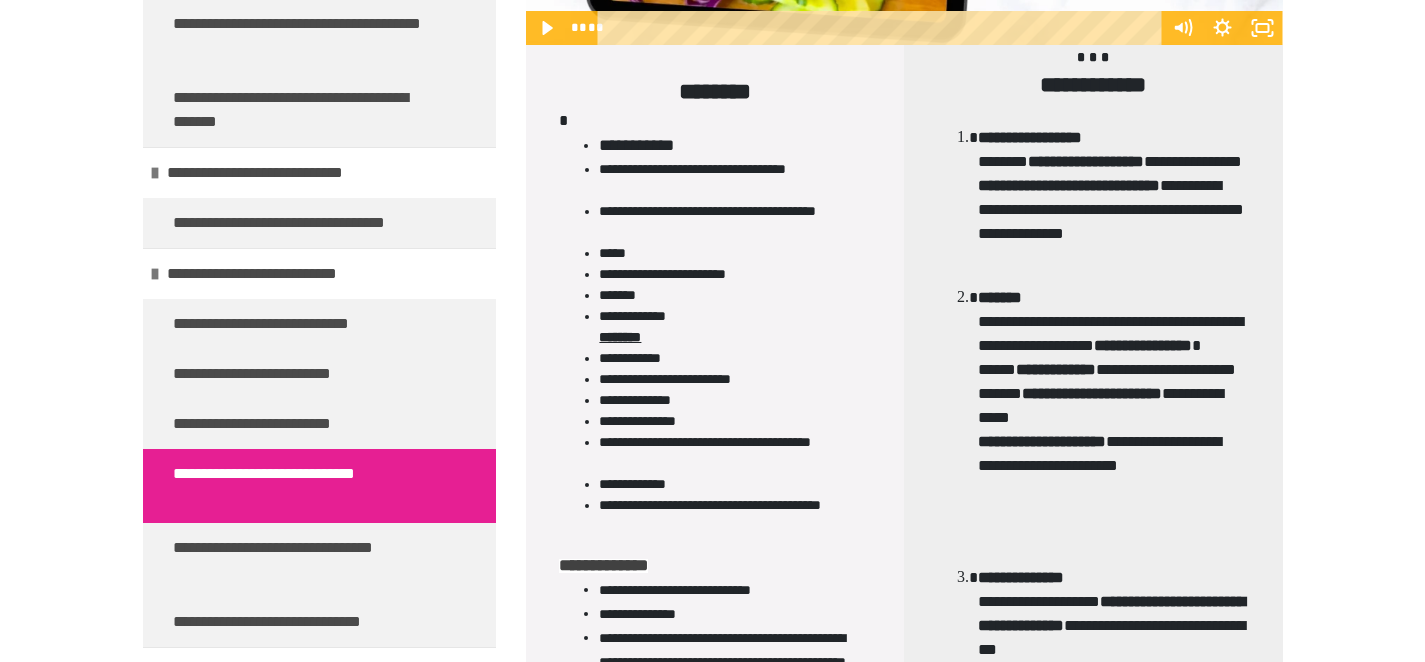 scroll, scrollTop: 1265, scrollLeft: 0, axis: vertical 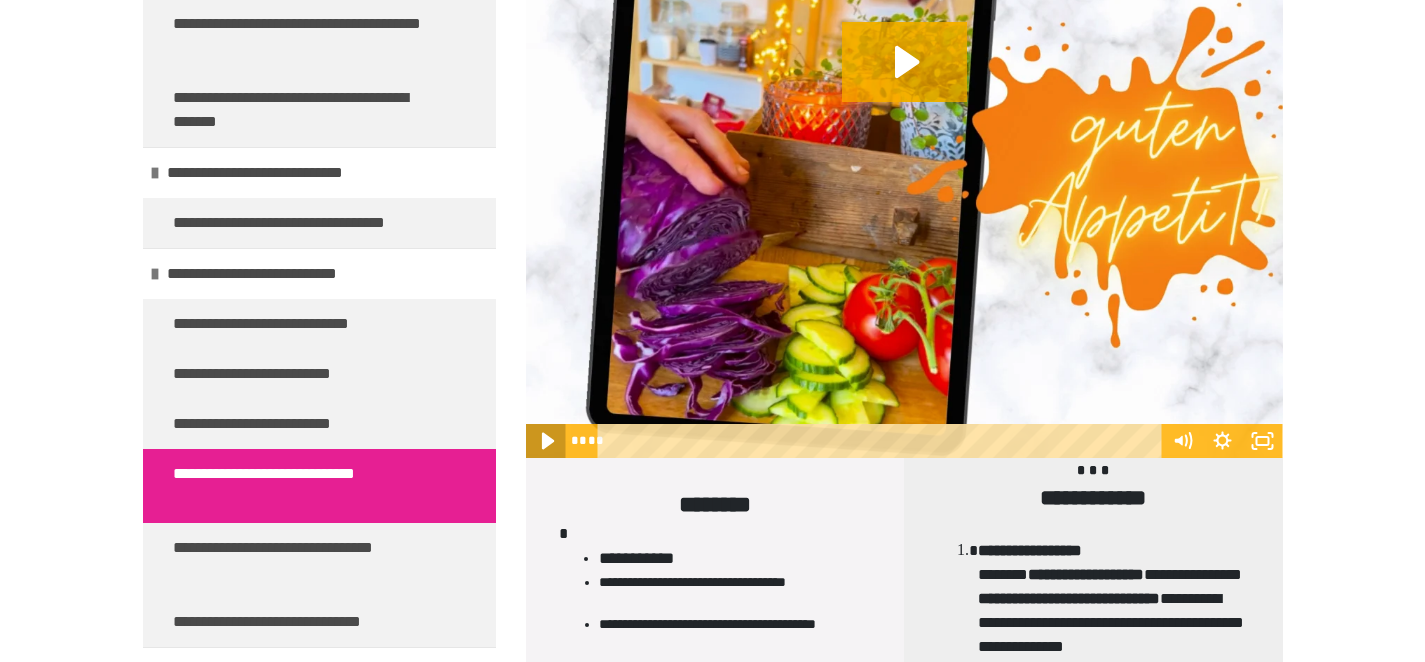 click 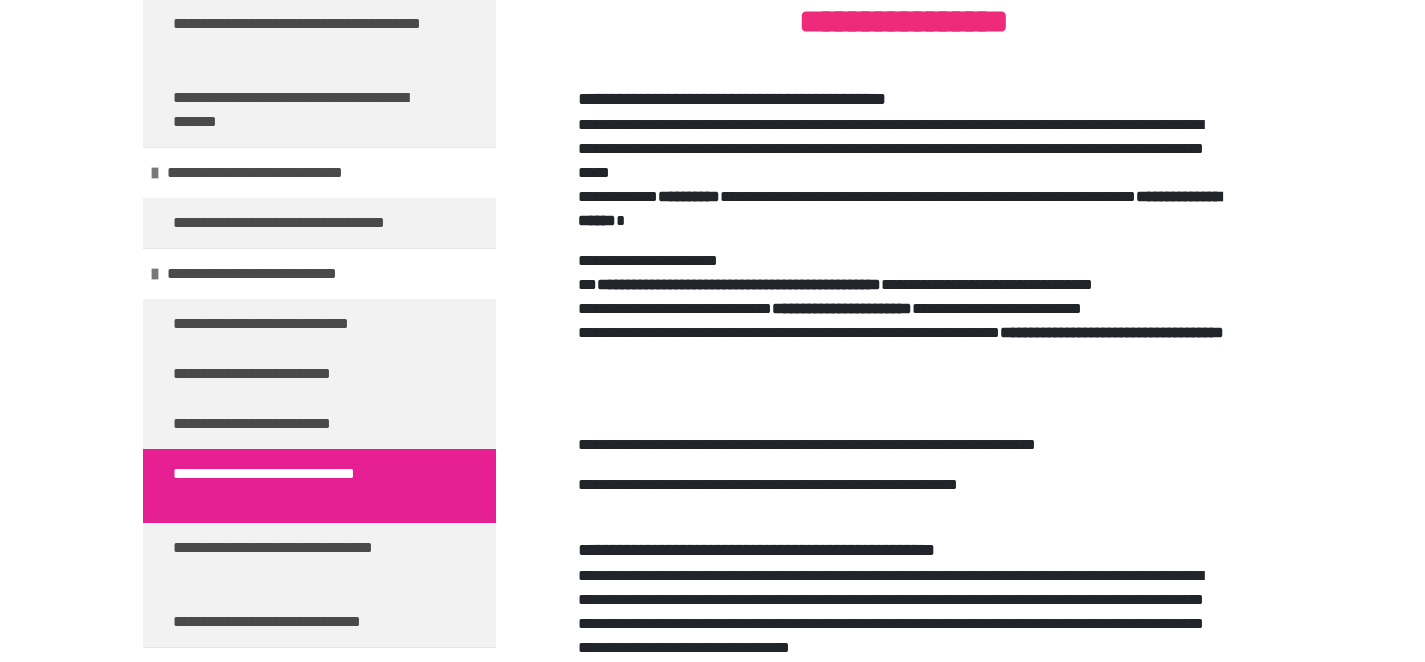 scroll, scrollTop: 3272, scrollLeft: 0, axis: vertical 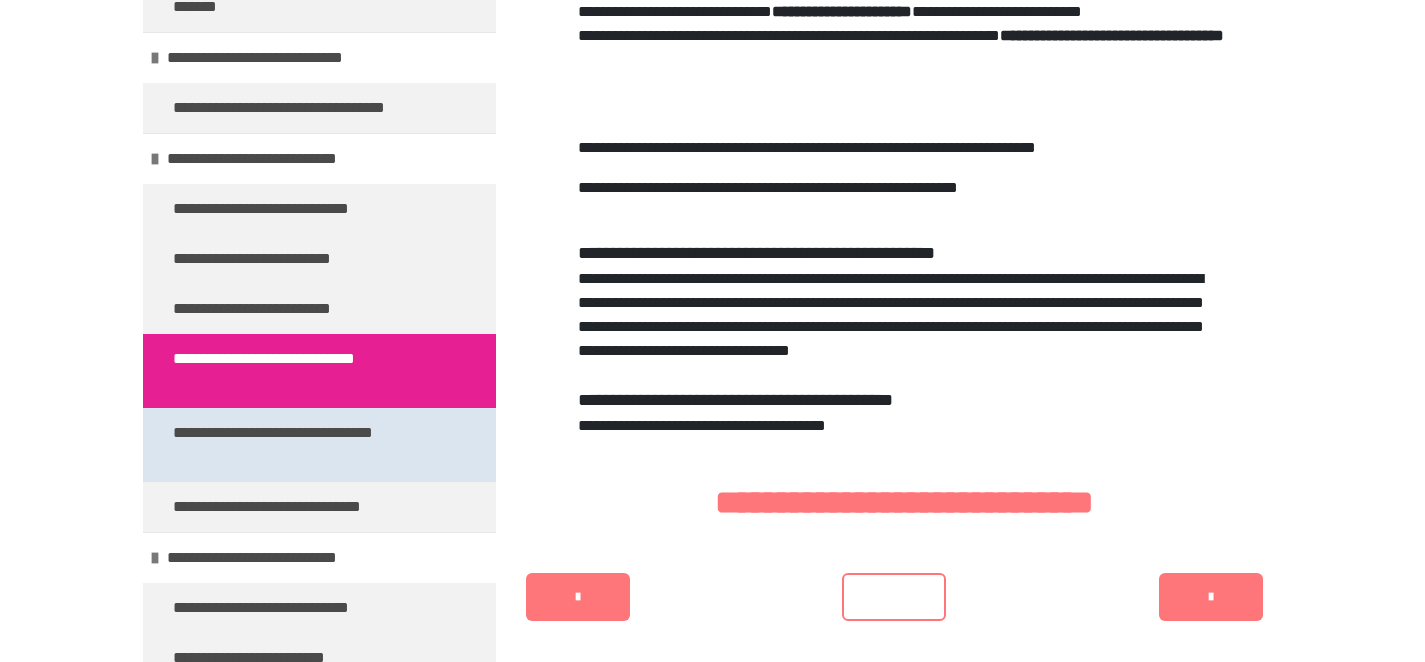 click on "**********" at bounding box center [304, 445] 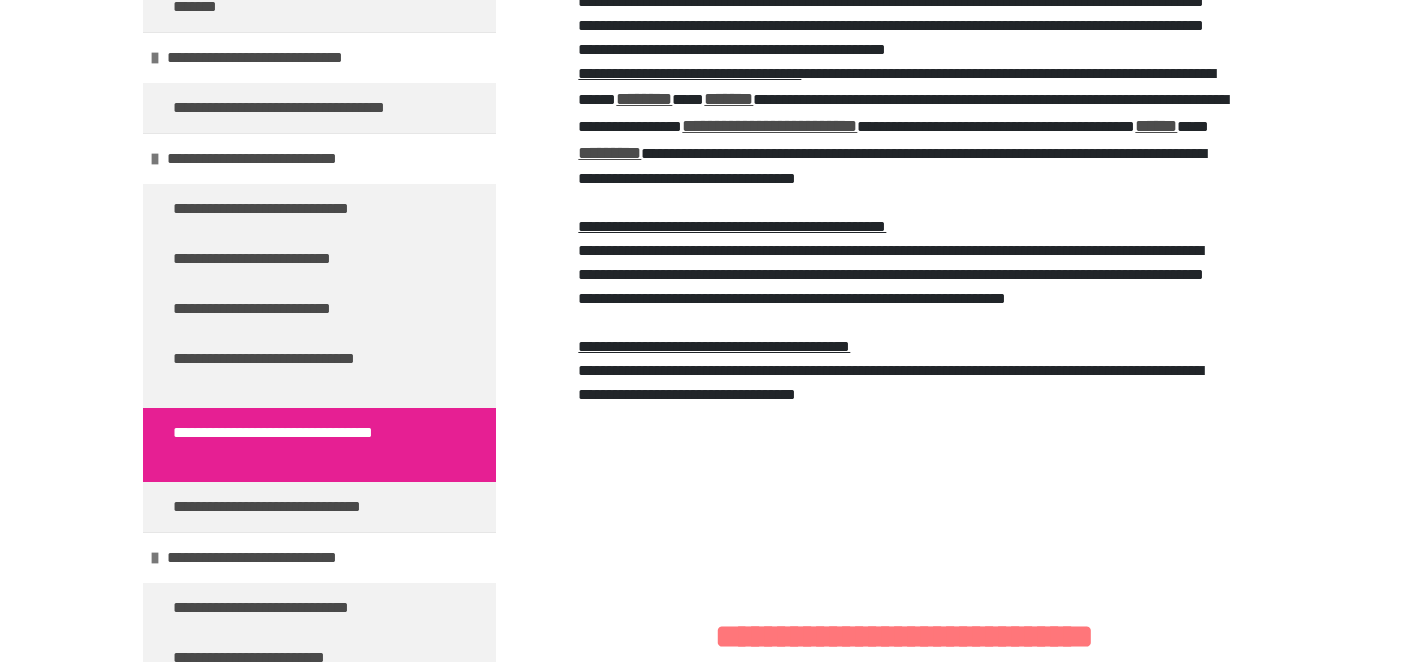 scroll, scrollTop: 4113, scrollLeft: 0, axis: vertical 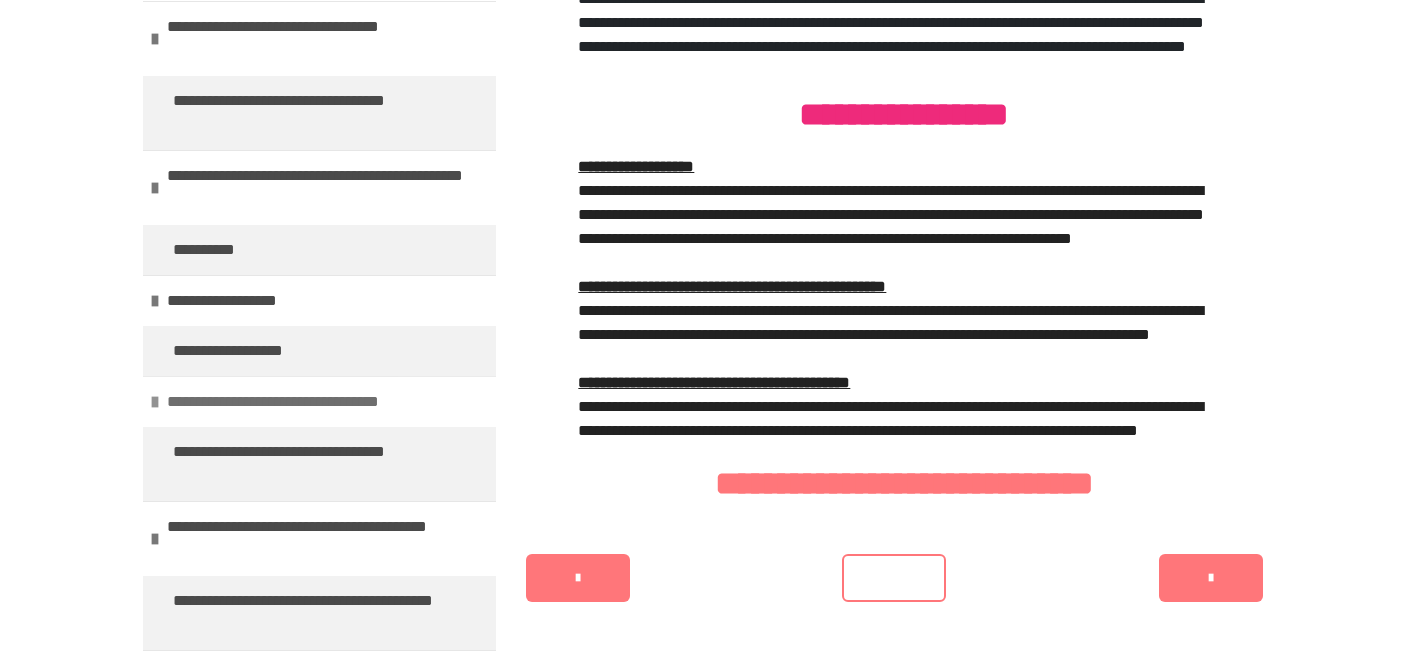 click on "**********" at bounding box center [313, 402] 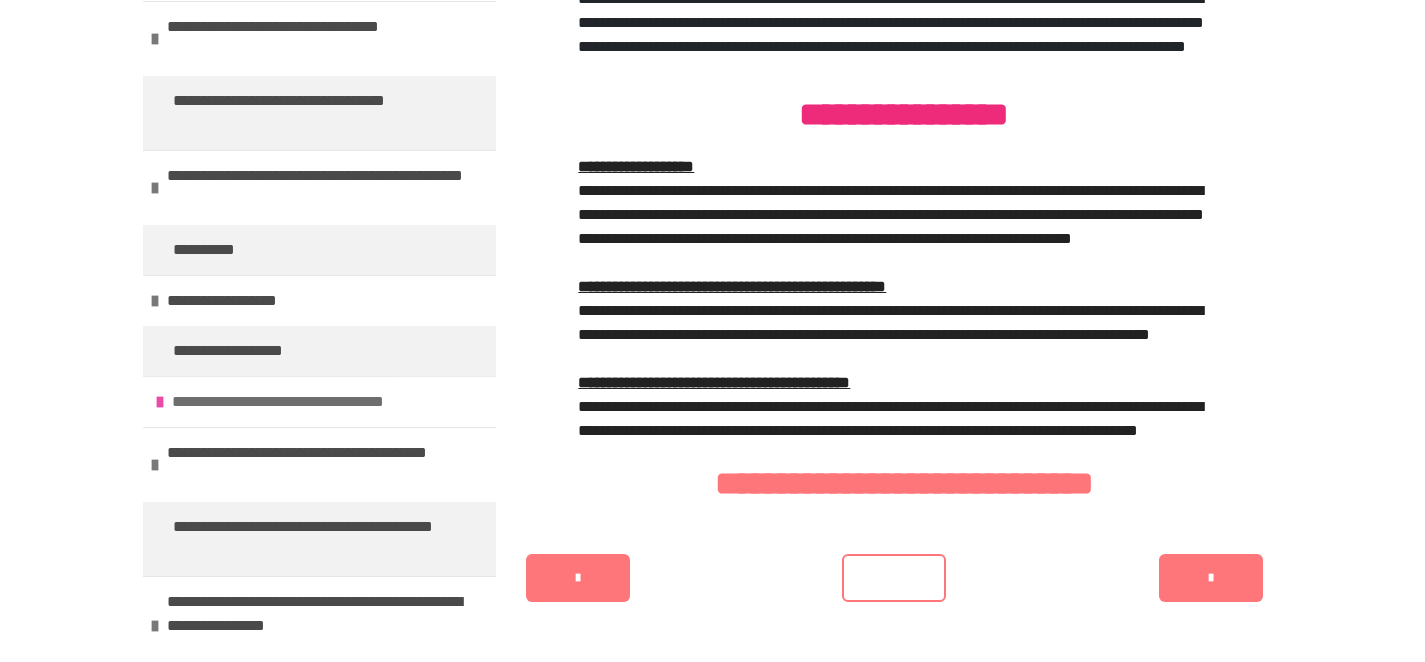 click at bounding box center (160, 402) 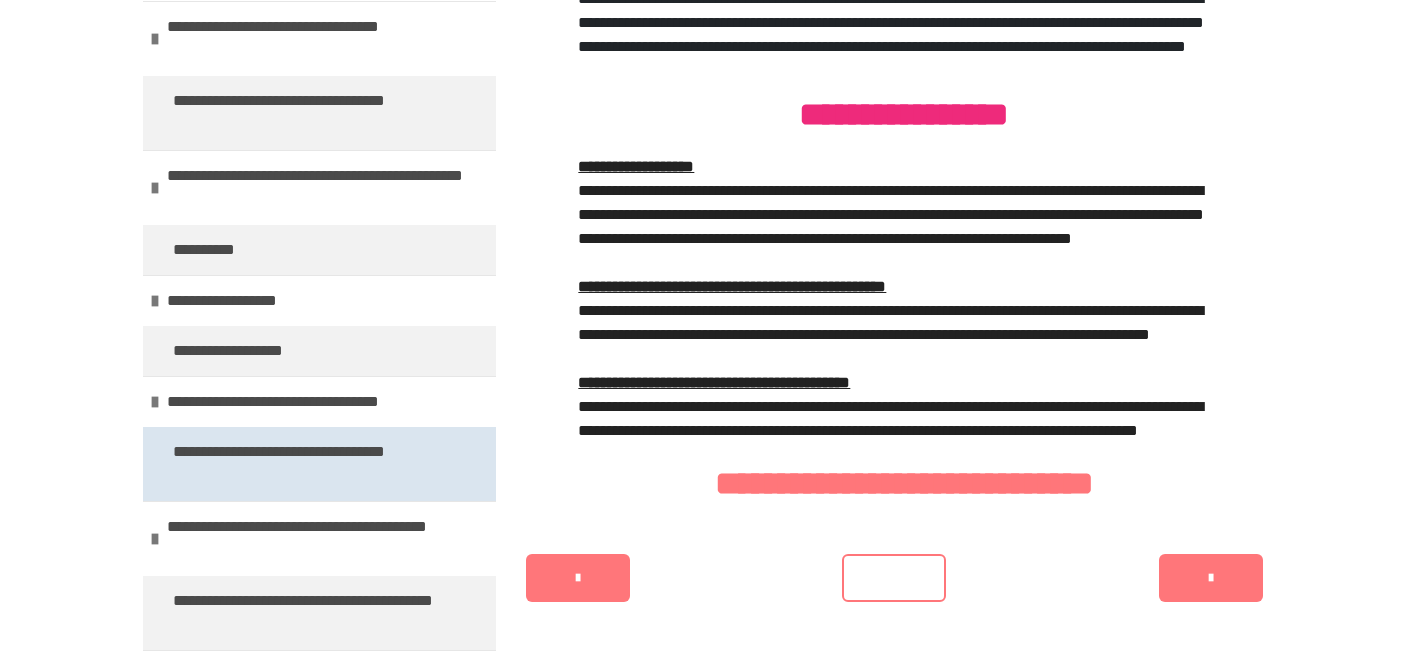 click on "**********" at bounding box center (304, 464) 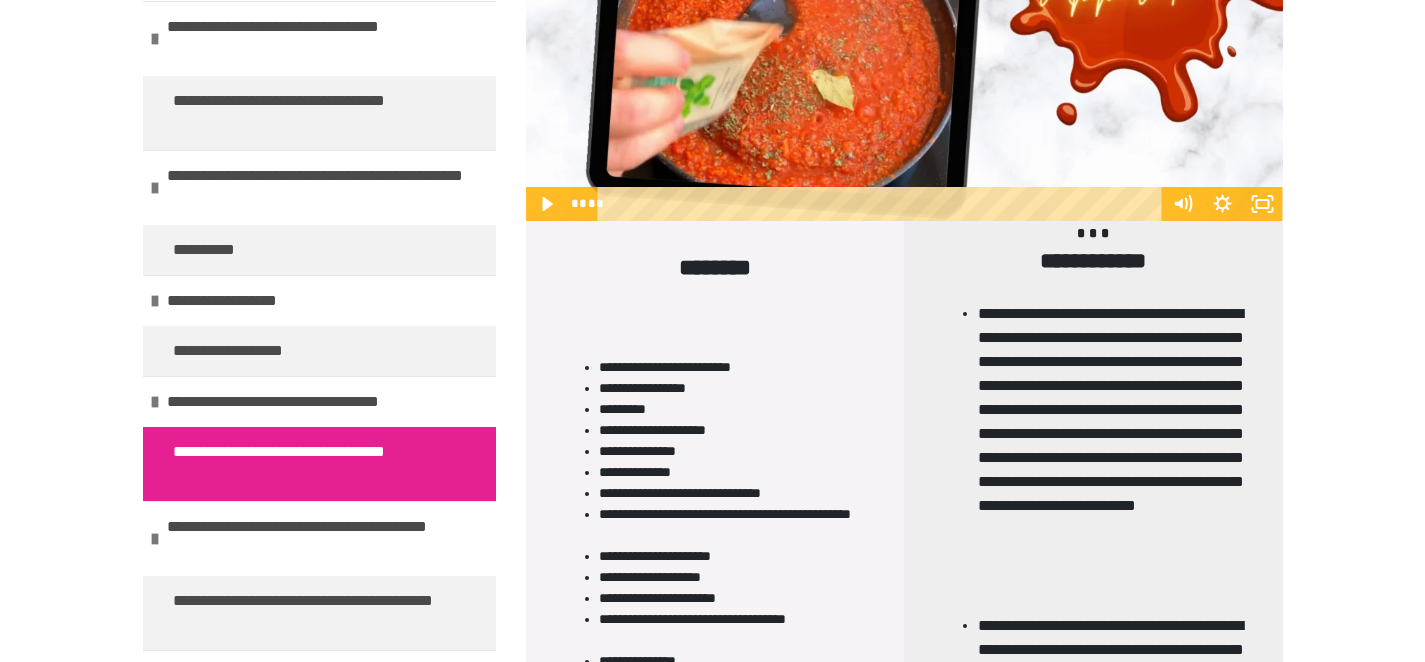 scroll, scrollTop: 1518, scrollLeft: 0, axis: vertical 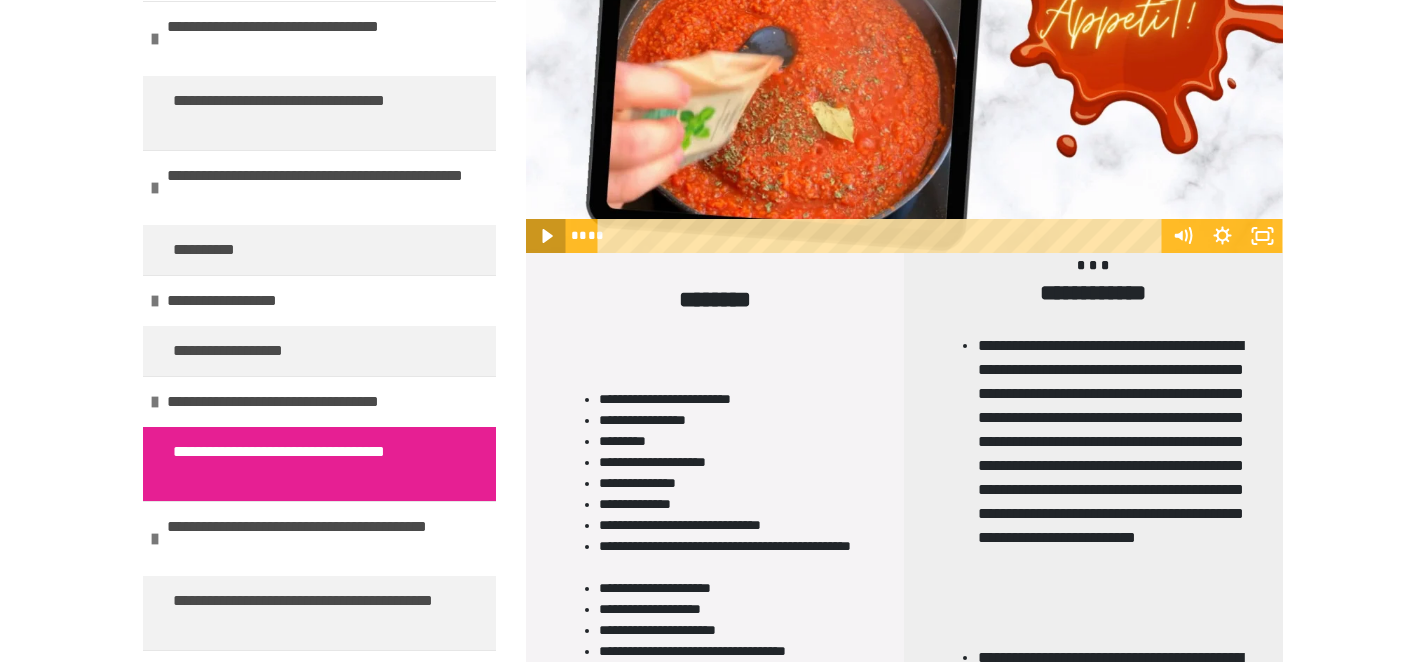 click 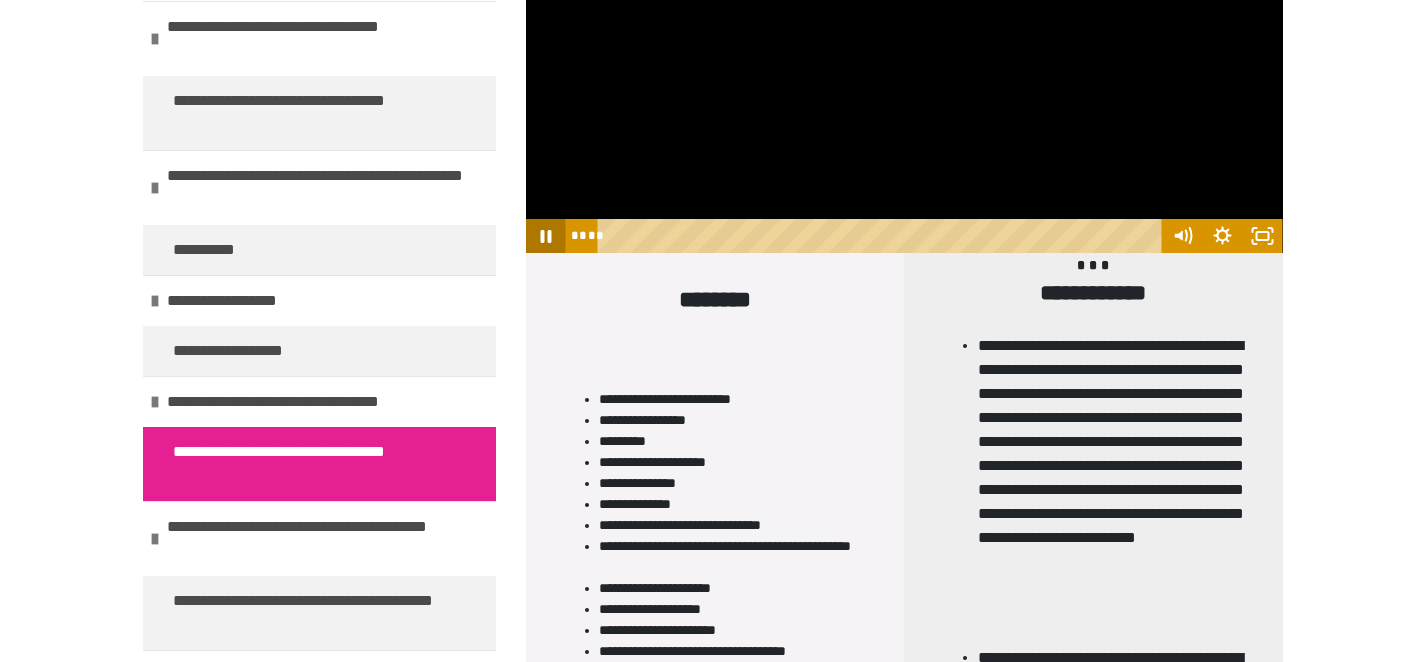 click 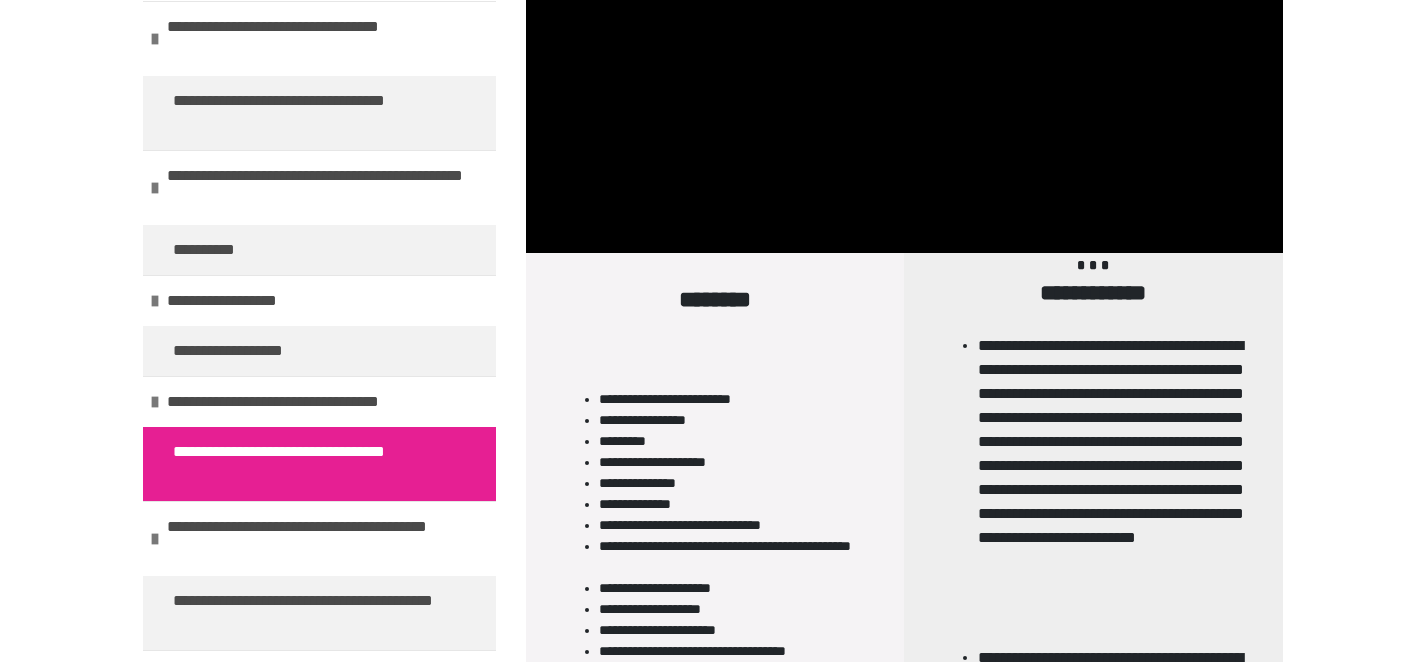 click on "**********" at bounding box center (712, 763) 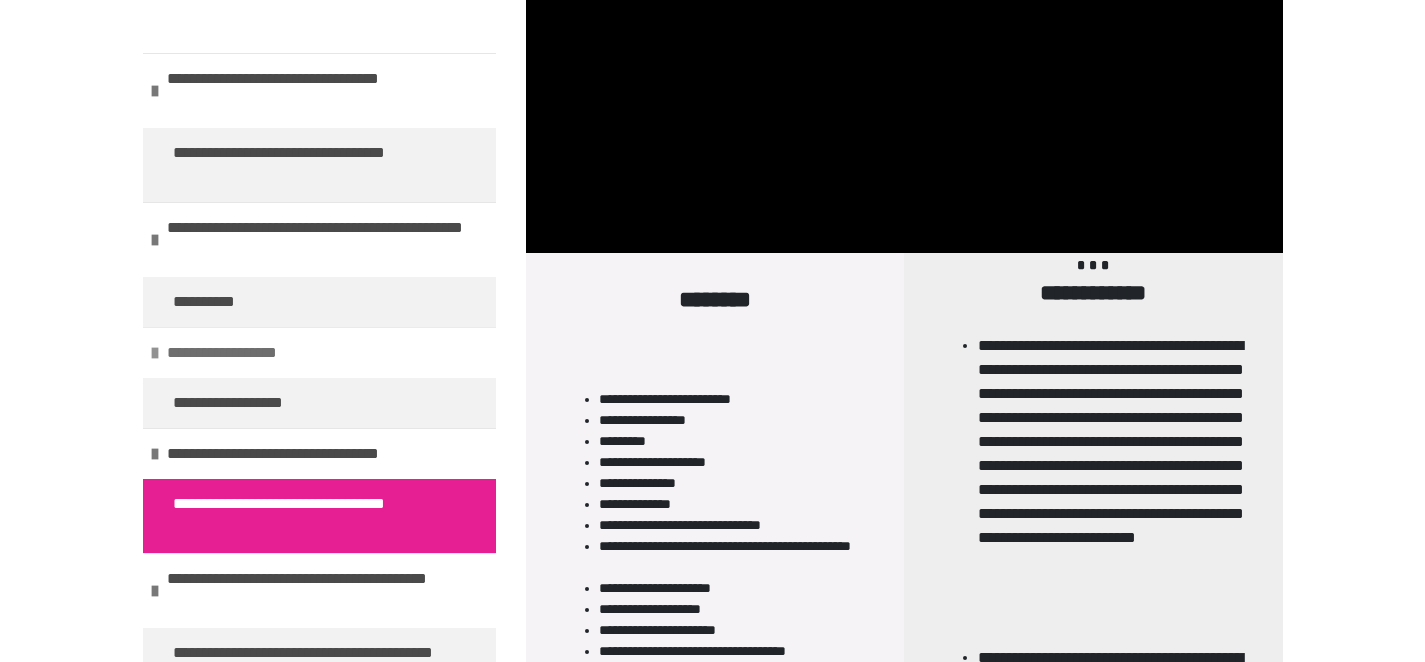 scroll, scrollTop: 0, scrollLeft: 0, axis: both 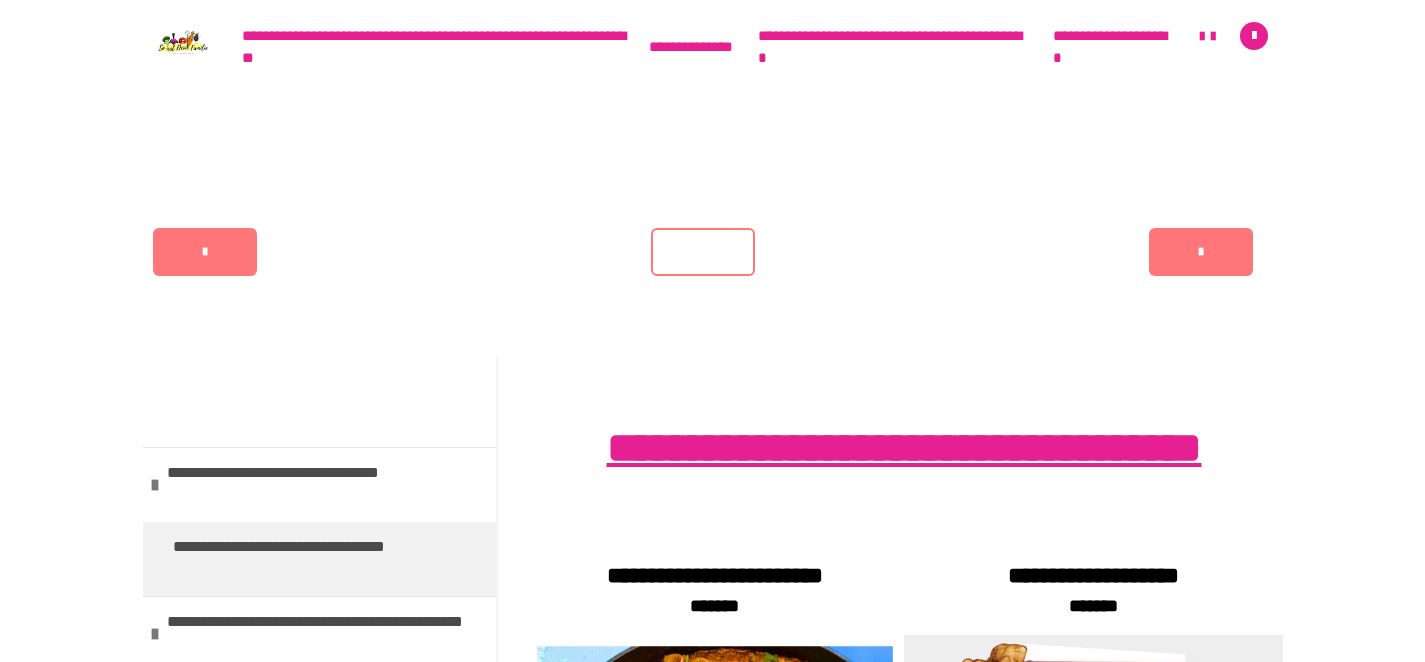 click at bounding box center [183, 46] 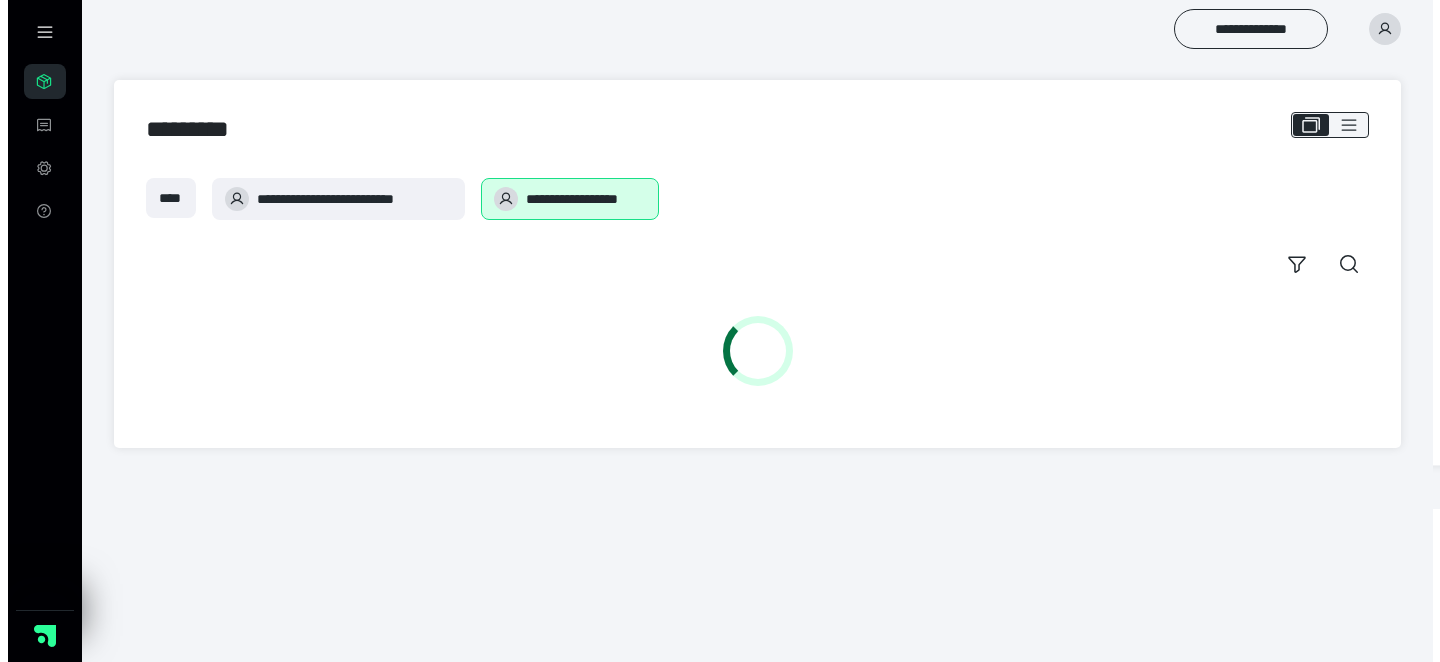 scroll, scrollTop: 0, scrollLeft: 0, axis: both 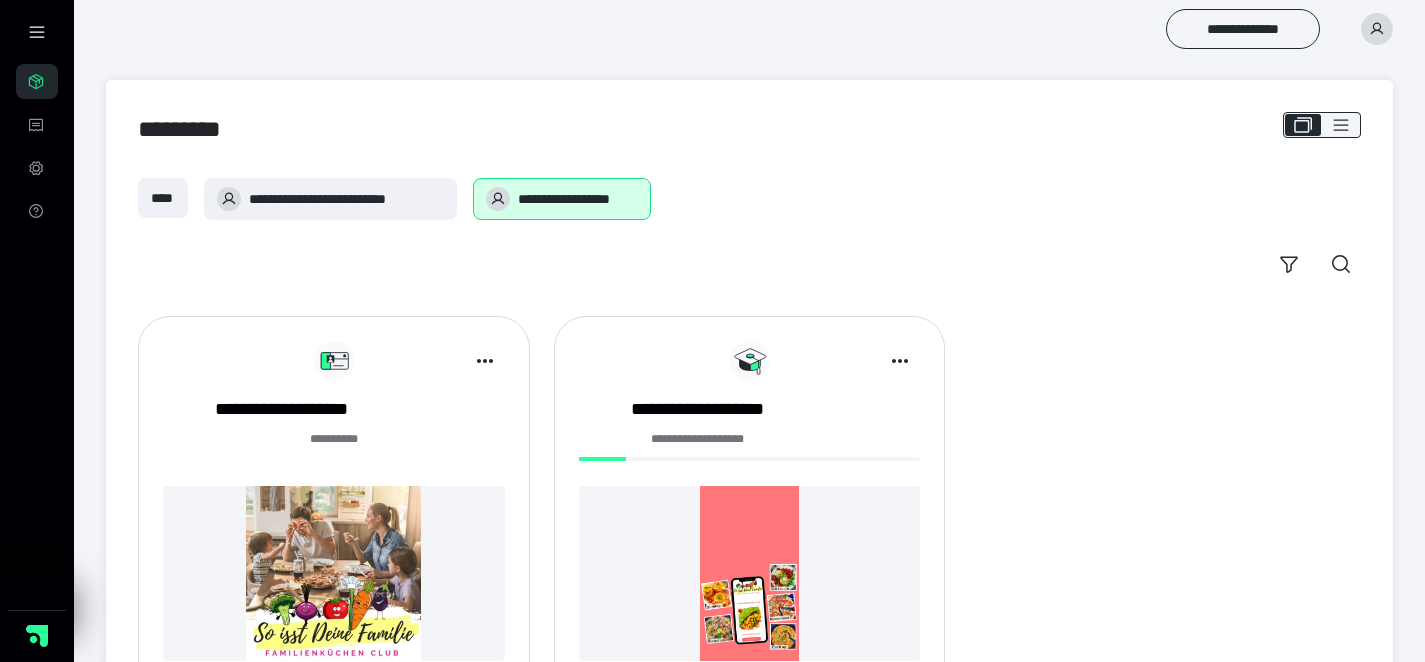 click at bounding box center [334, 573] 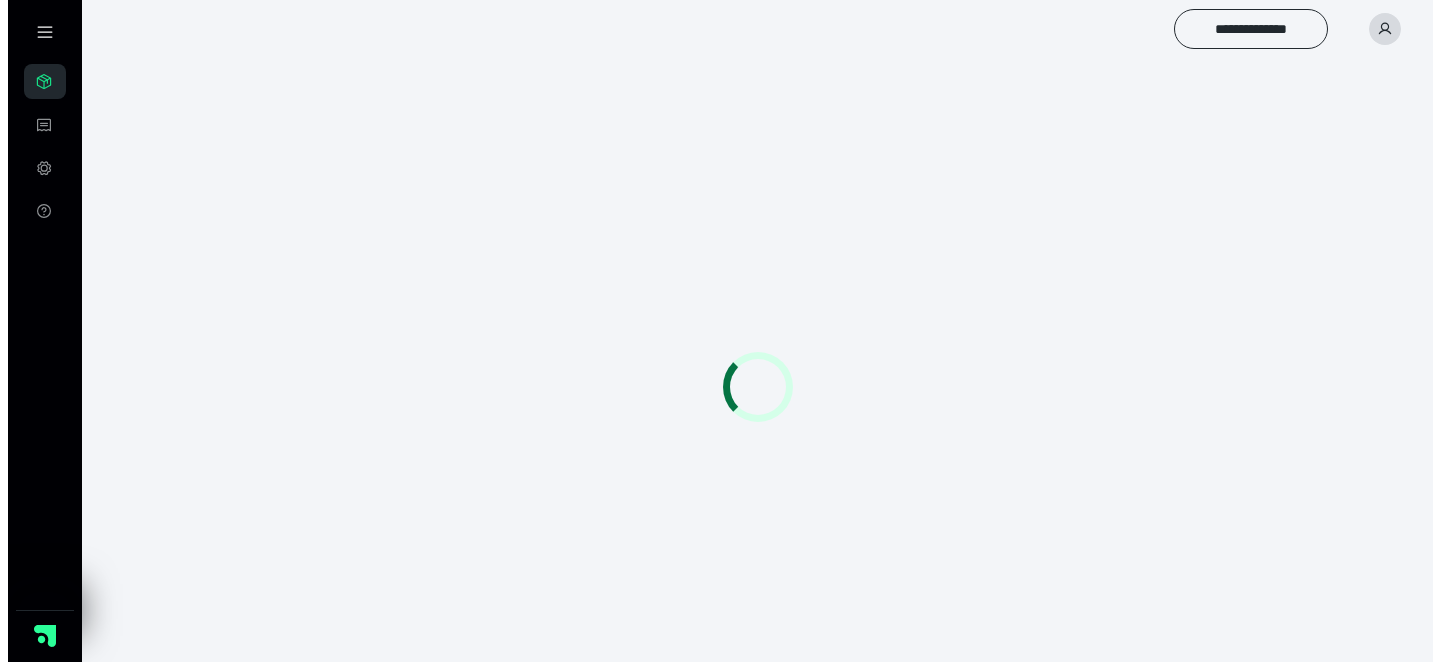 scroll, scrollTop: 0, scrollLeft: 0, axis: both 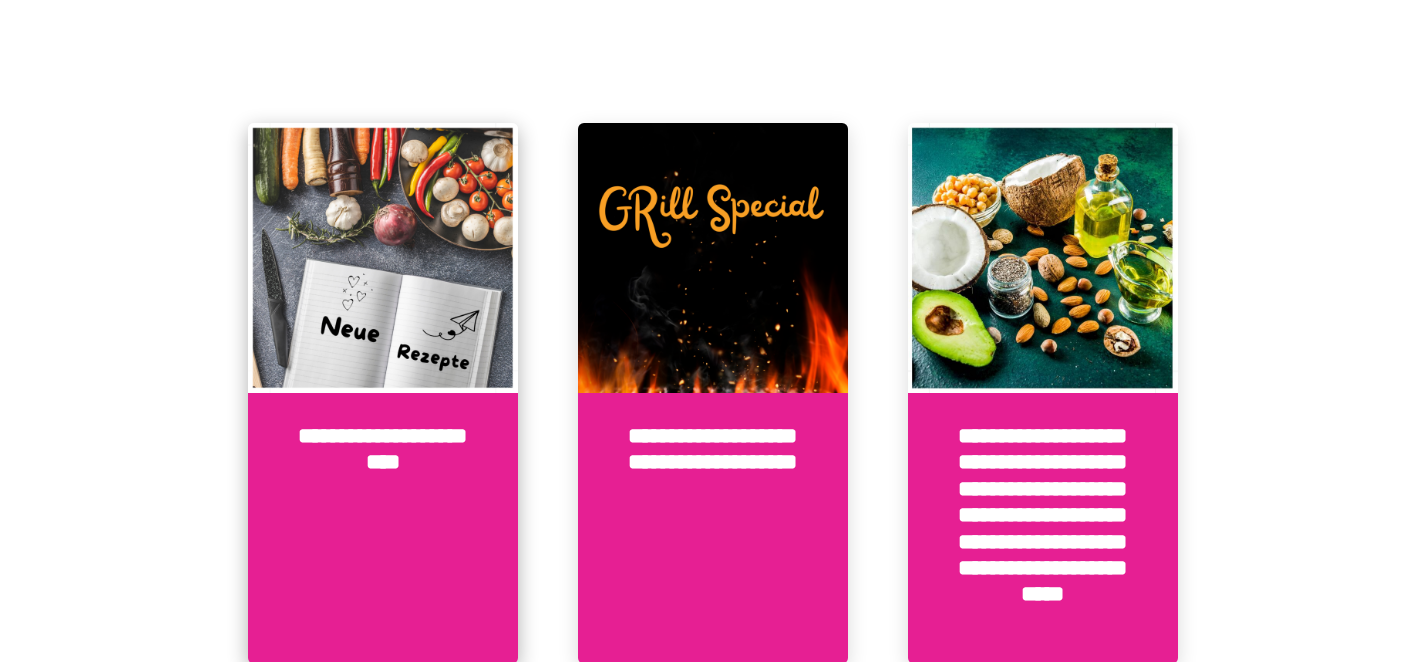 click on "**********" at bounding box center [383, 528] 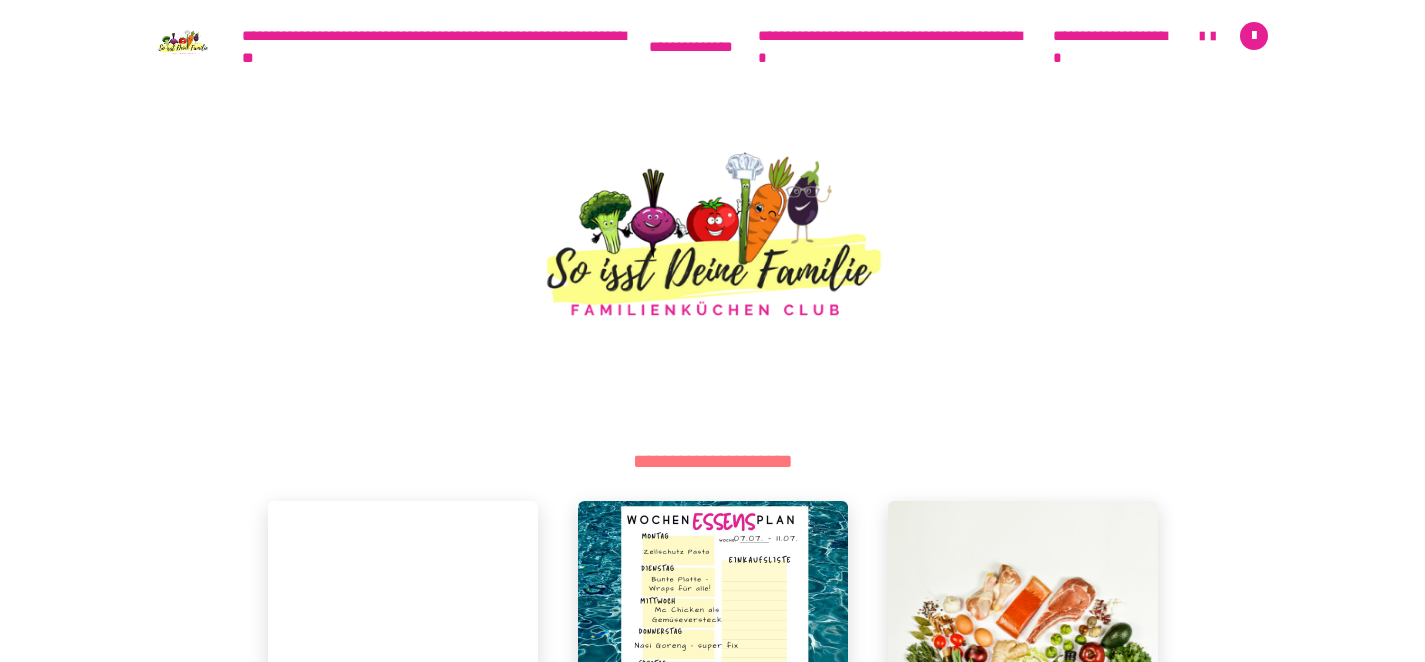 scroll, scrollTop: 347, scrollLeft: 0, axis: vertical 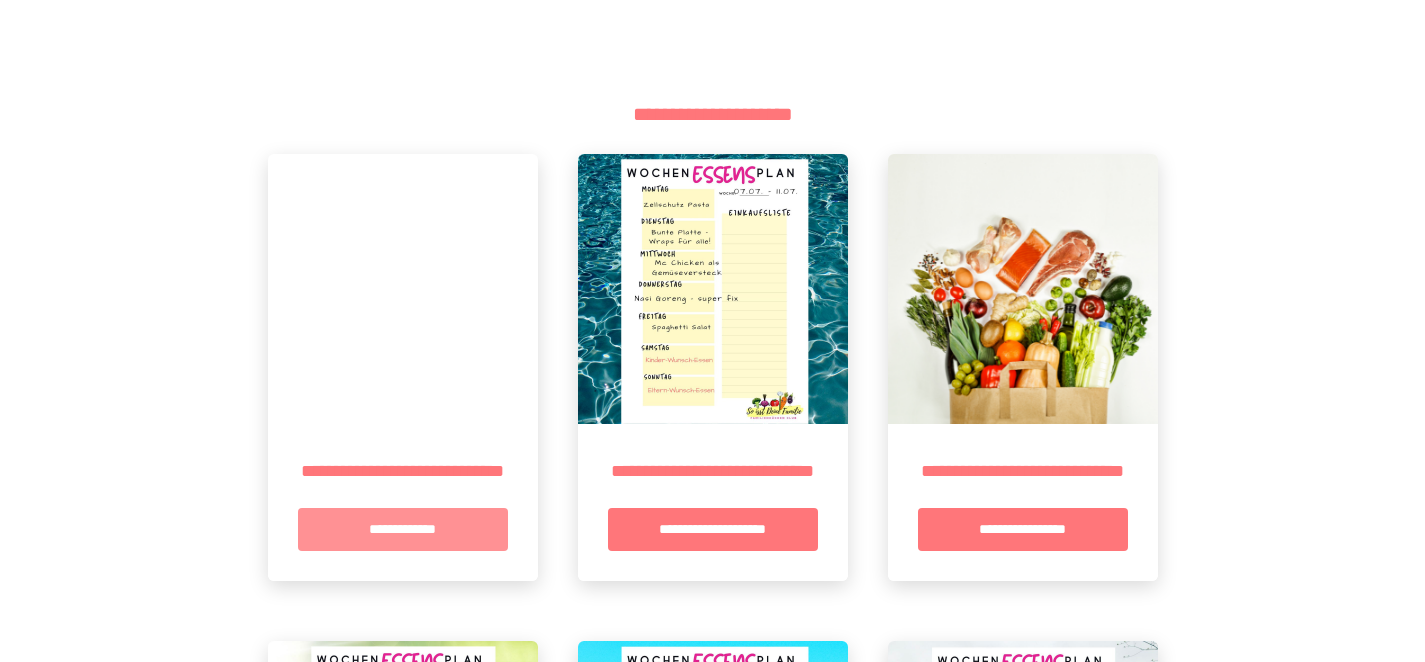 click on "**********" at bounding box center [403, 529] 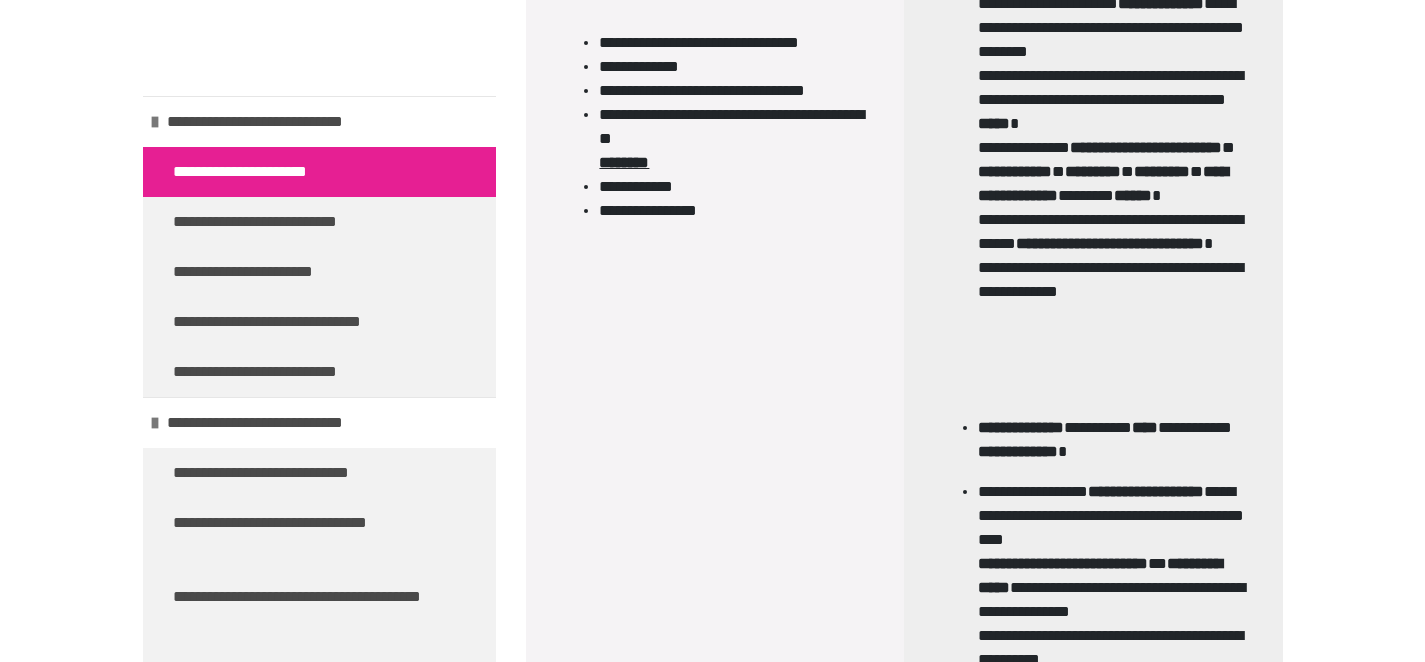 scroll, scrollTop: 2139, scrollLeft: 0, axis: vertical 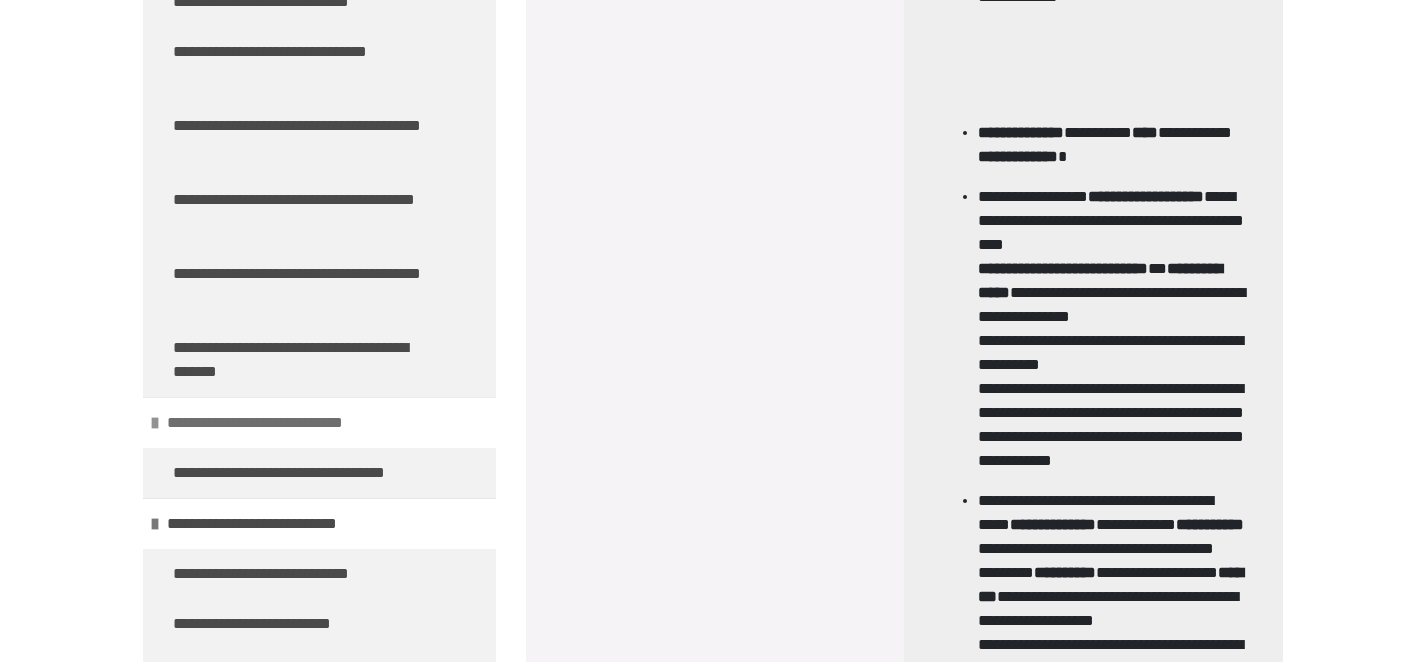 click on "**********" at bounding box center [271, 423] 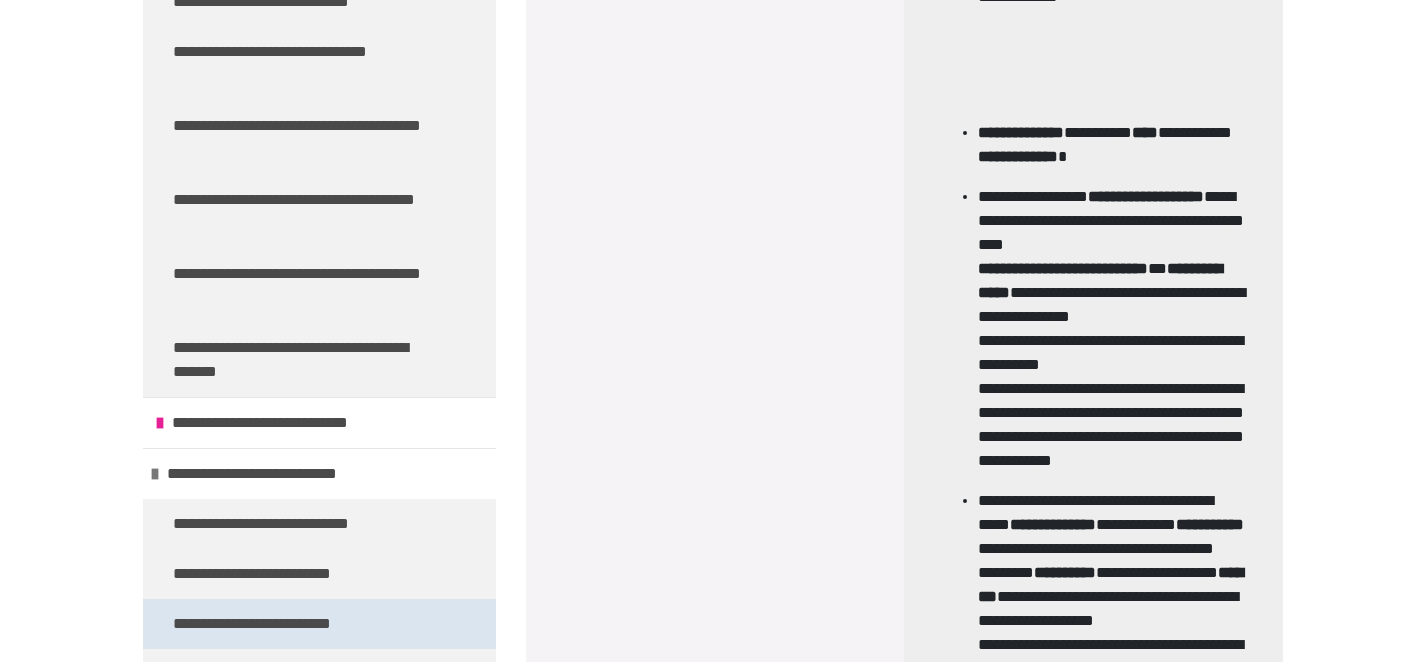 scroll, scrollTop: 694, scrollLeft: 0, axis: vertical 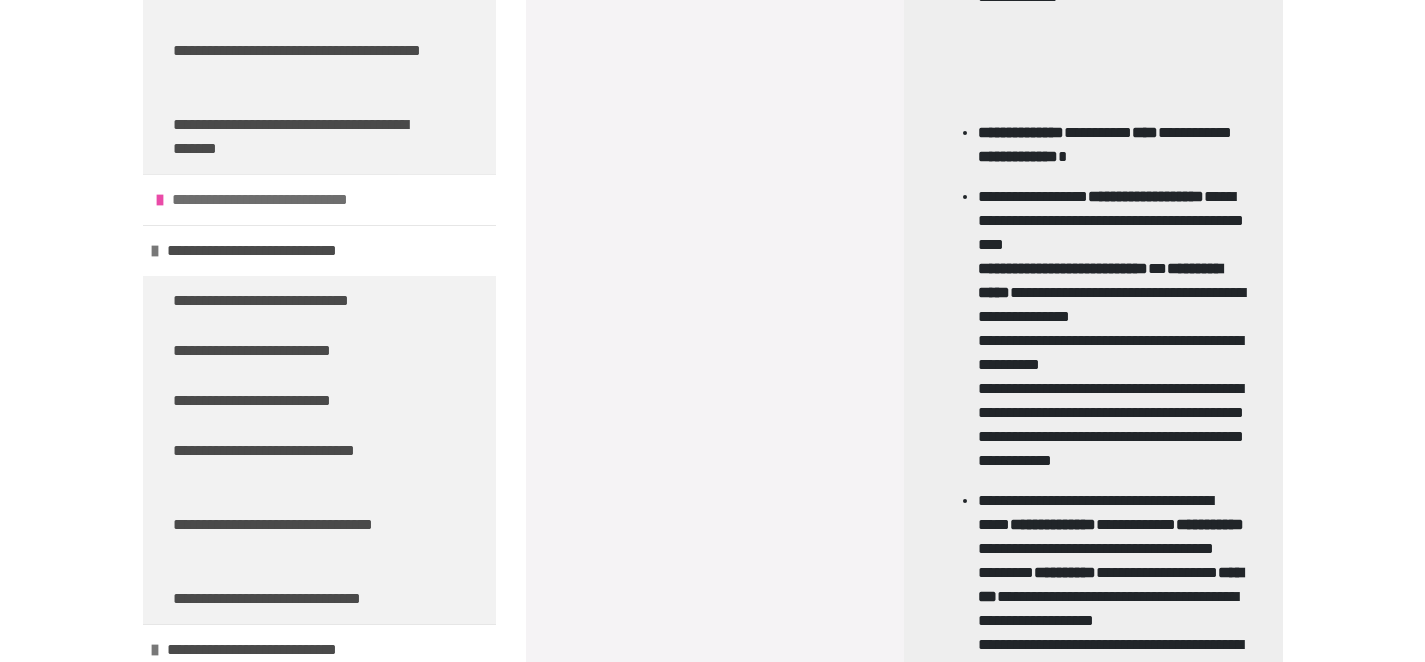 click at bounding box center [160, 200] 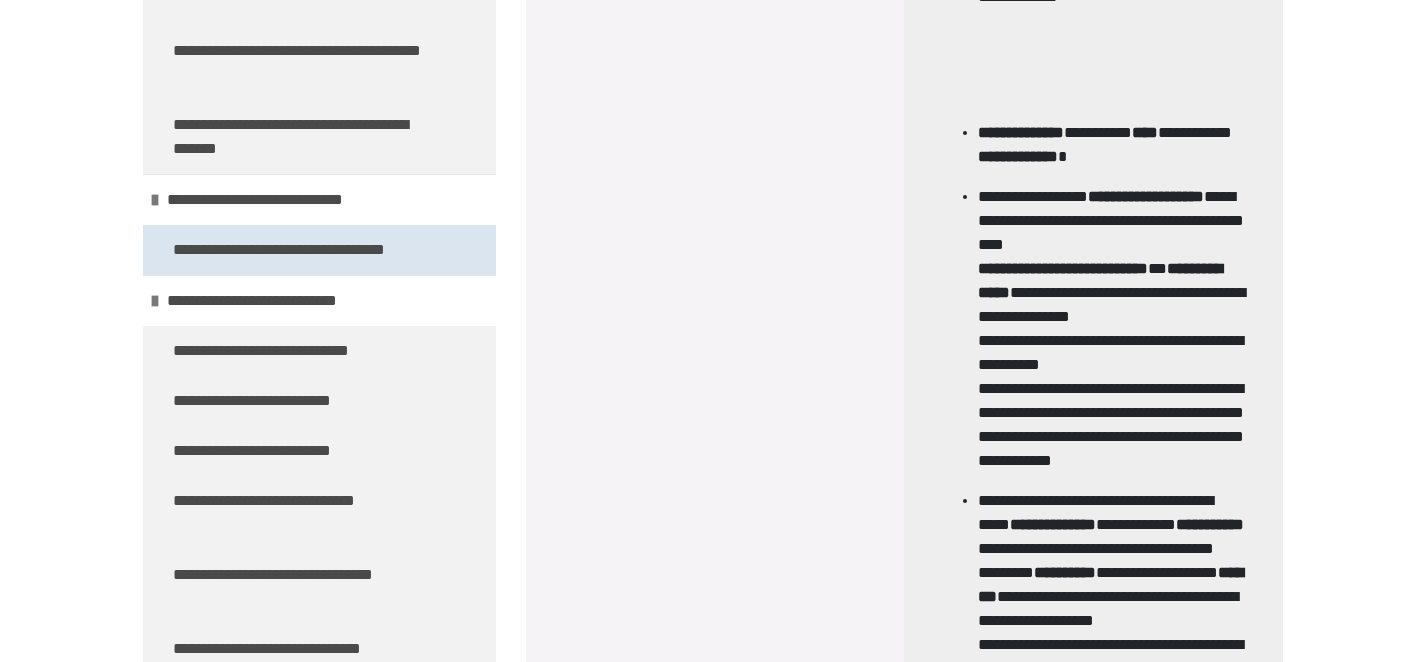 click on "**********" at bounding box center (303, 250) 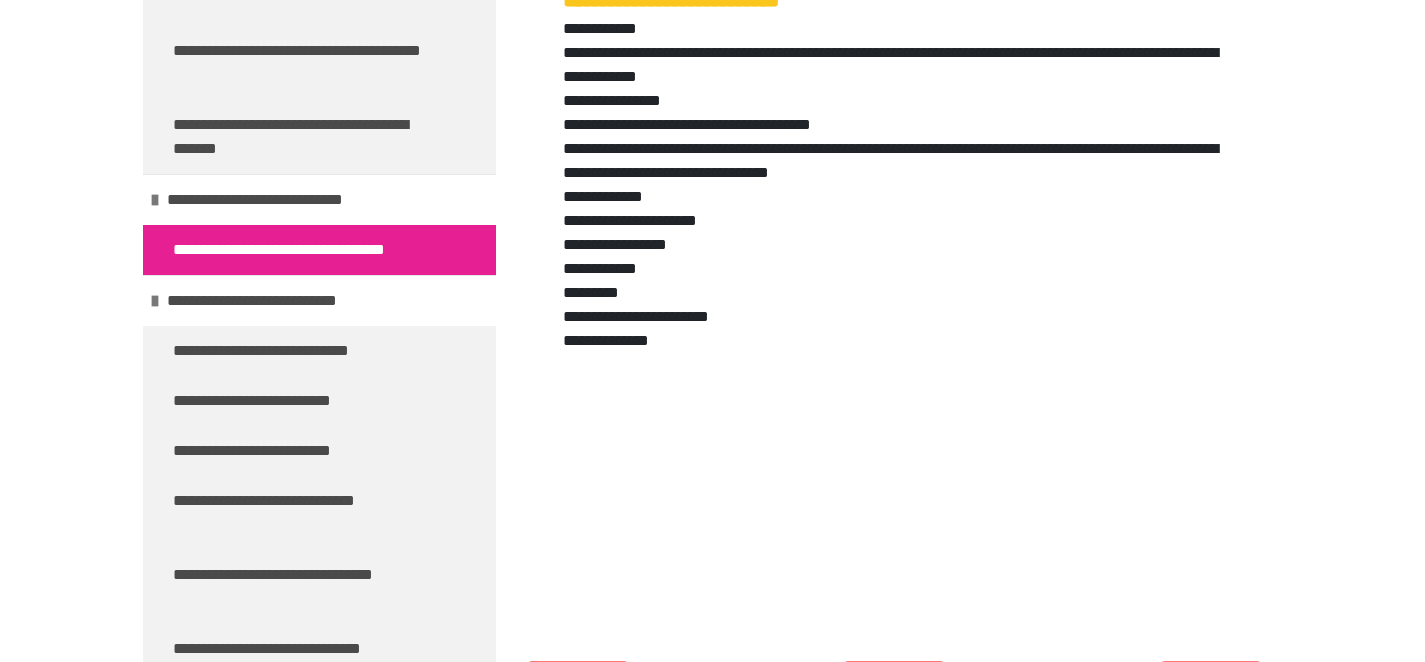 scroll, scrollTop: 3355, scrollLeft: 0, axis: vertical 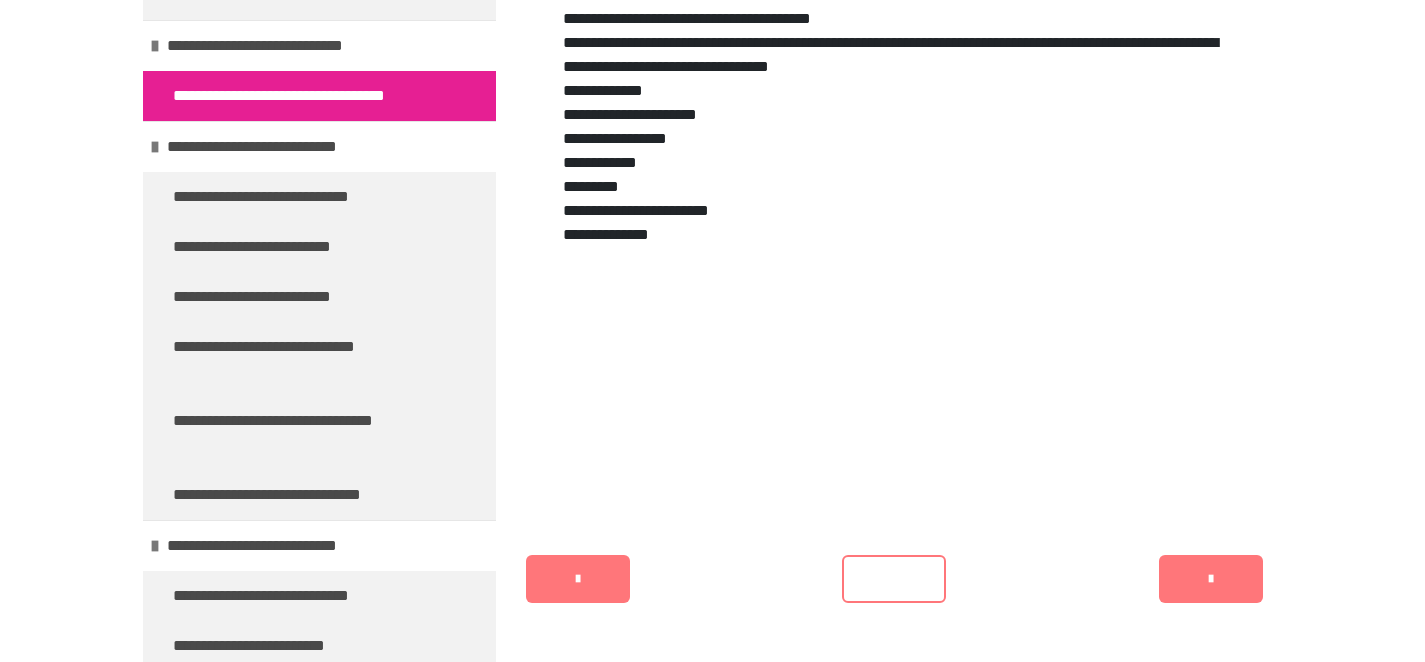 click on "*******" at bounding box center (1211, 579) 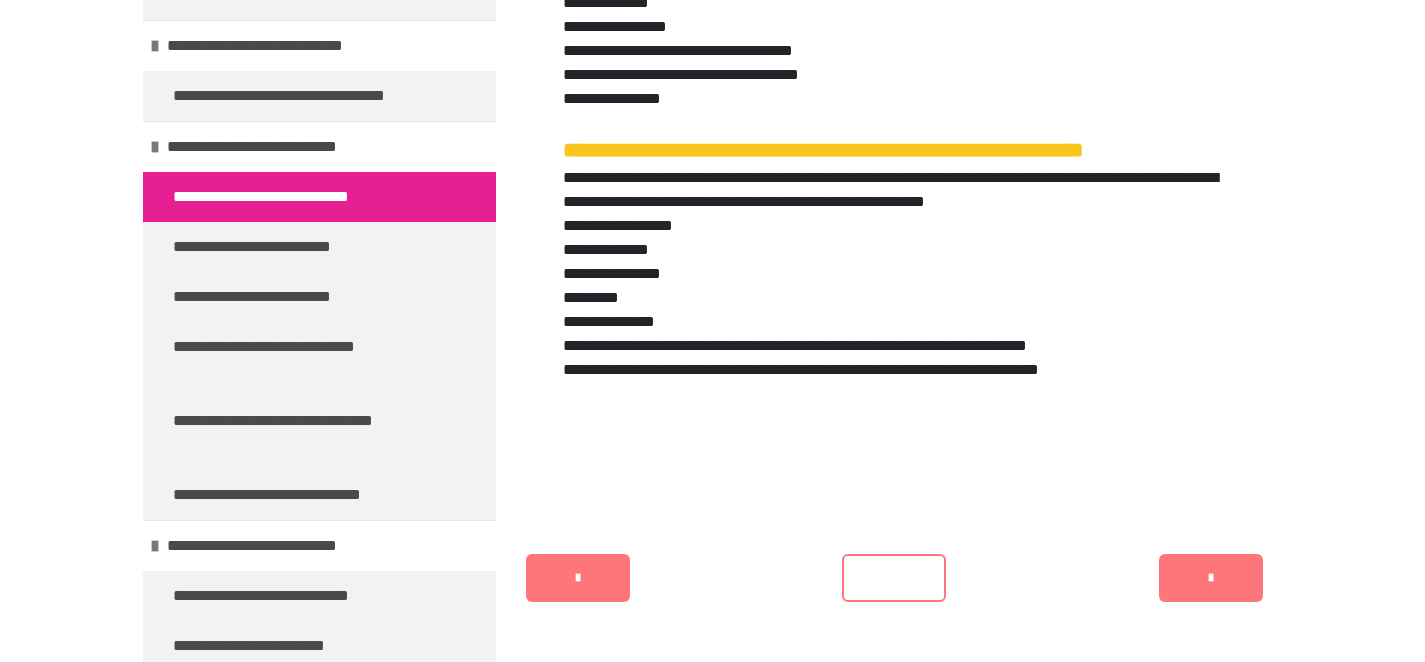 scroll, scrollTop: 3331, scrollLeft: 0, axis: vertical 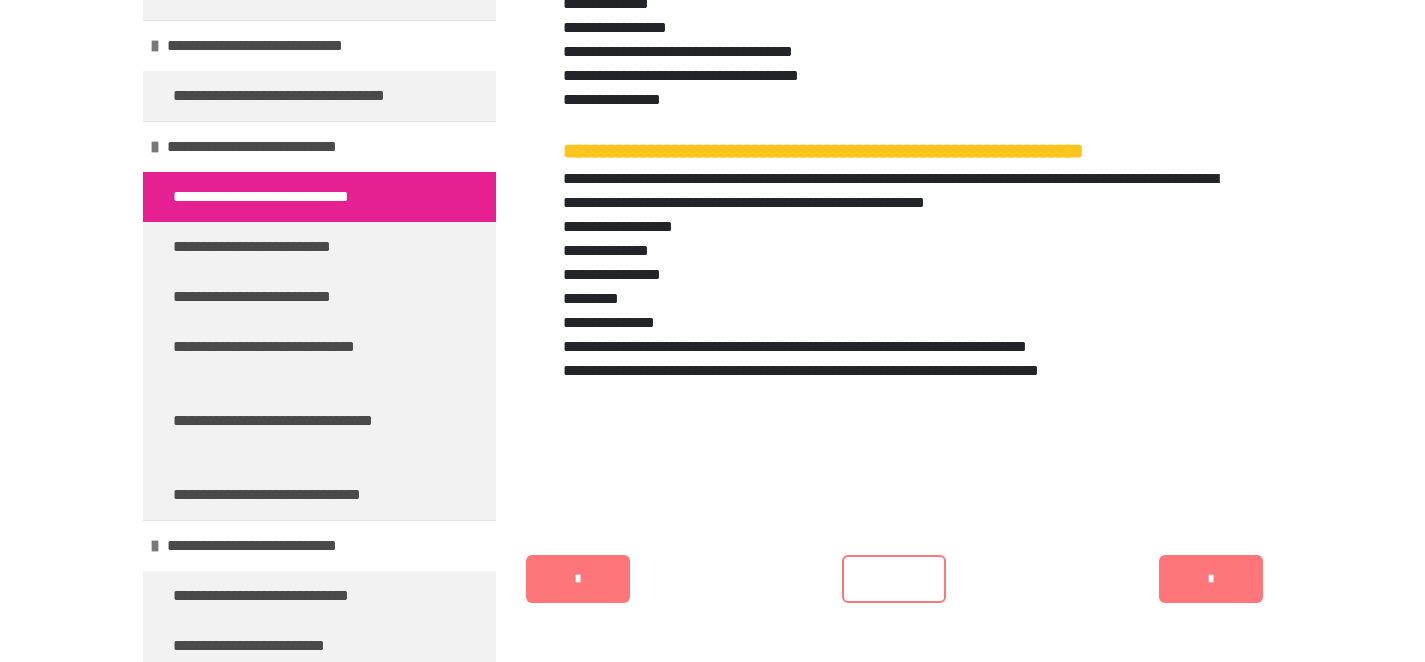 click on "*******" at bounding box center (1211, 579) 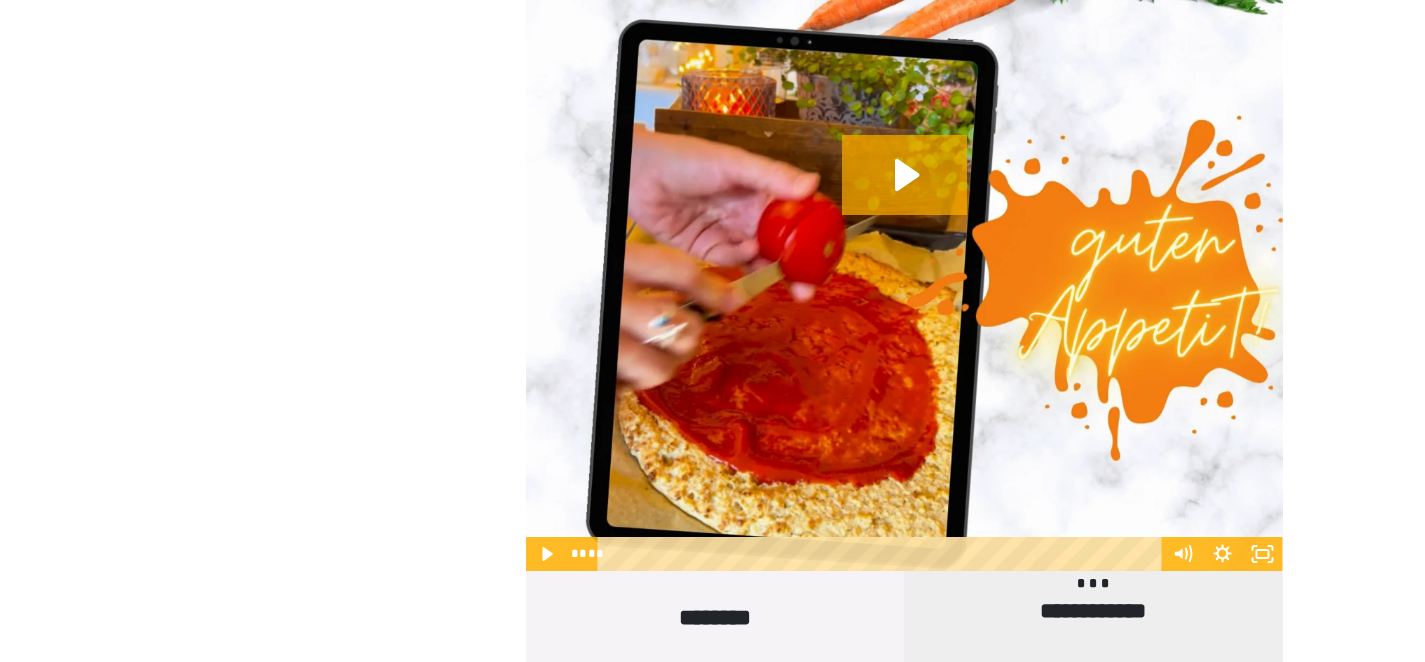 scroll, scrollTop: 49, scrollLeft: 0, axis: vertical 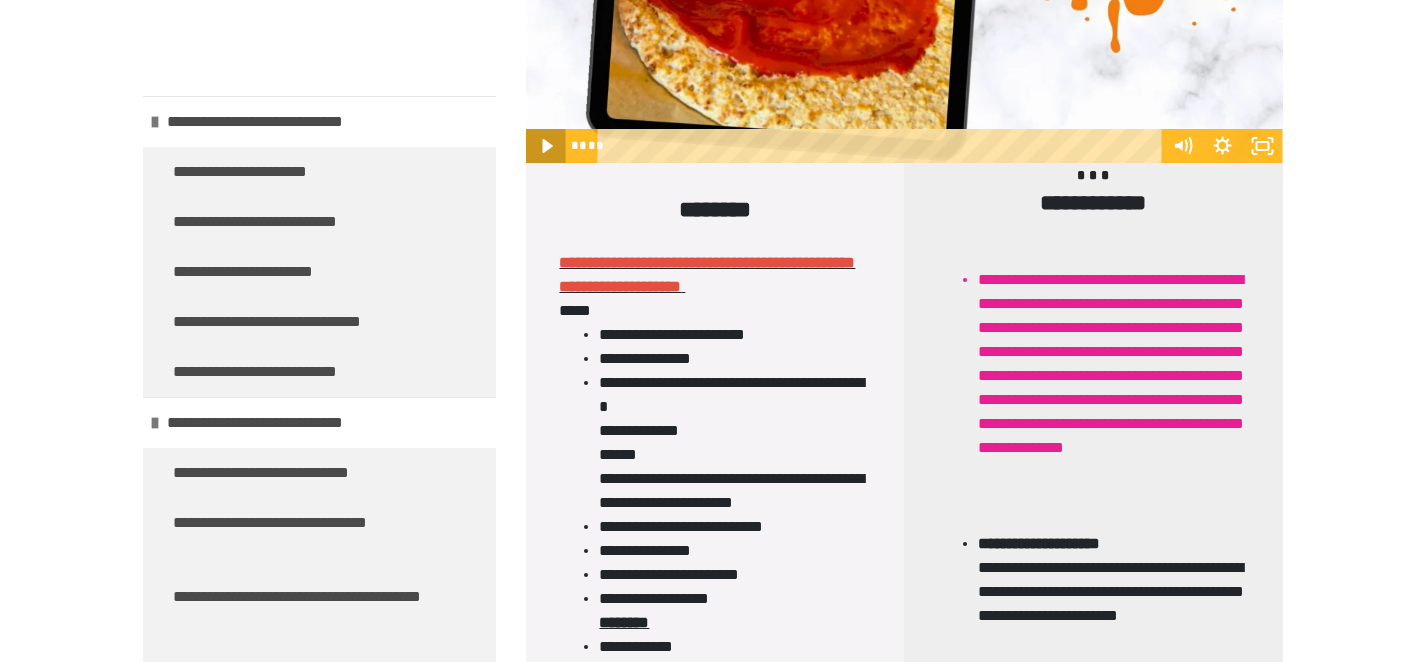 click on "**********" at bounding box center (904, -216) 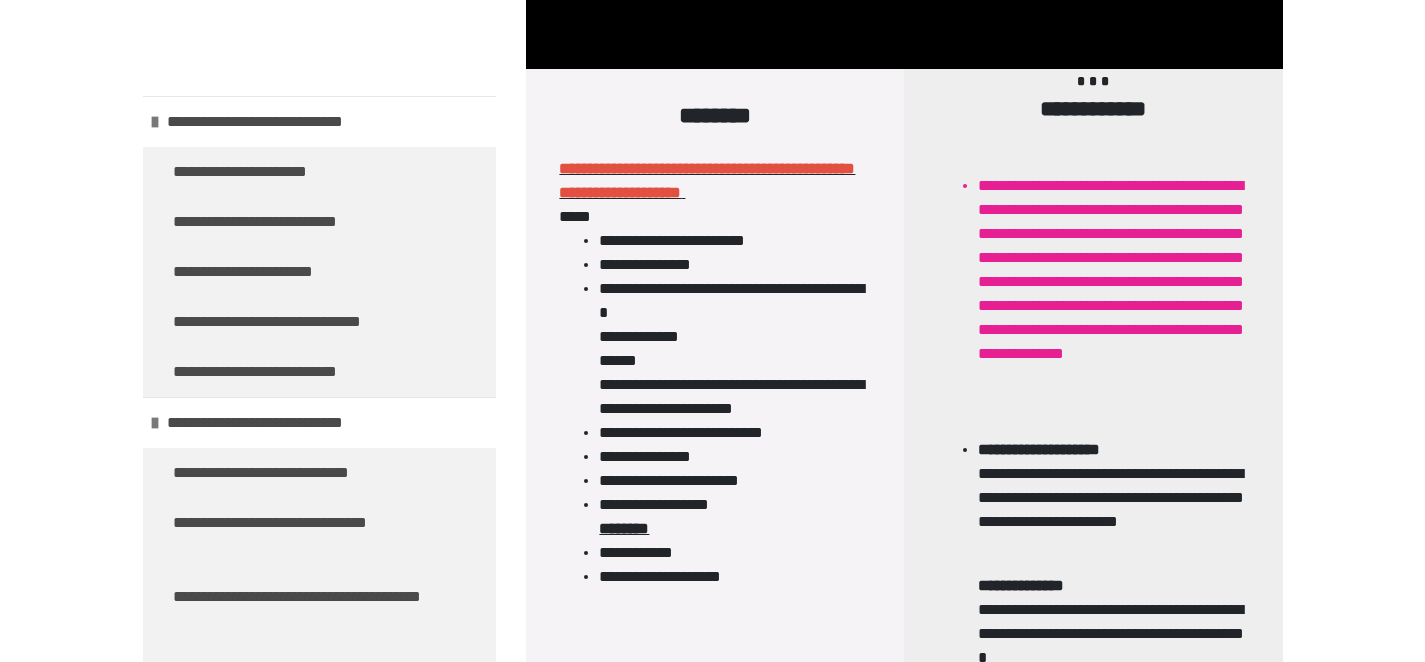 scroll, scrollTop: 1708, scrollLeft: 0, axis: vertical 